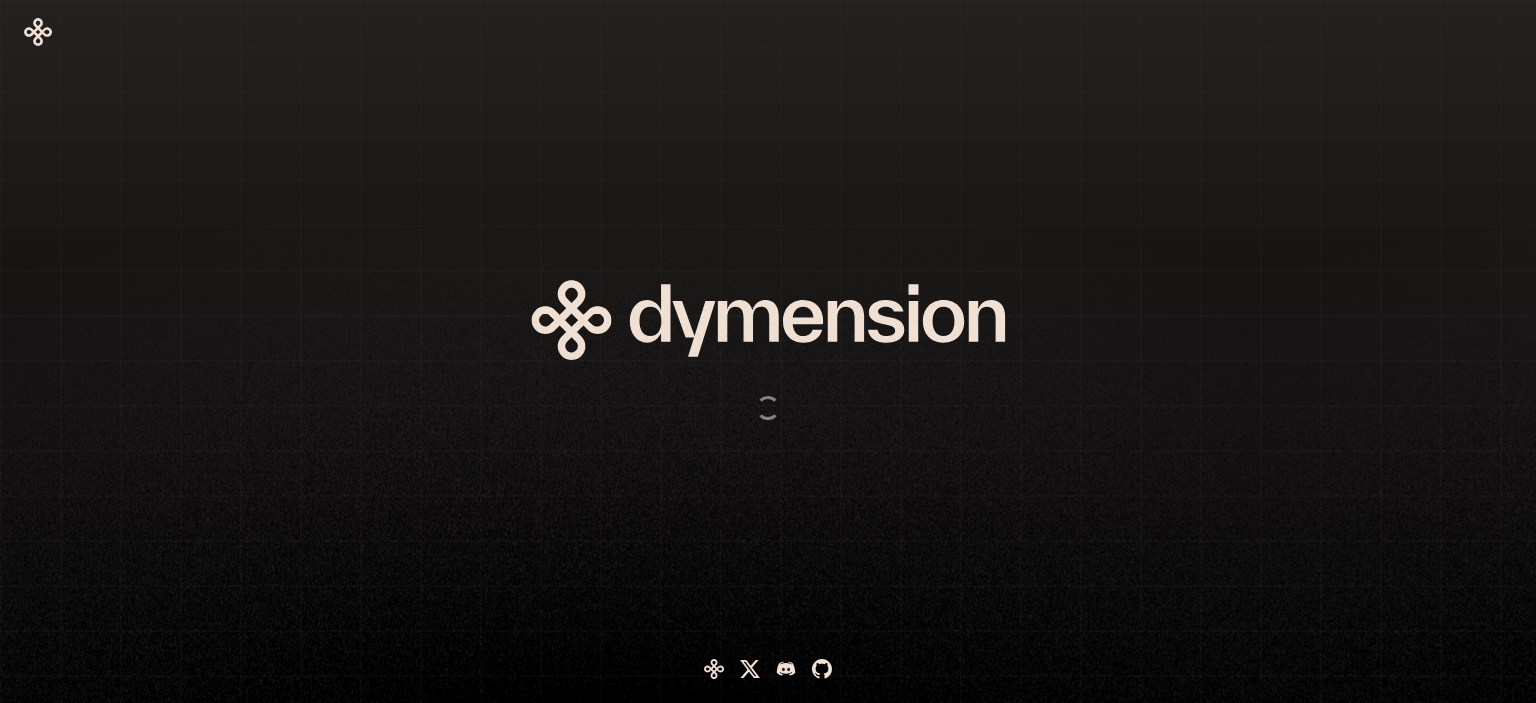 scroll, scrollTop: 0, scrollLeft: 0, axis: both 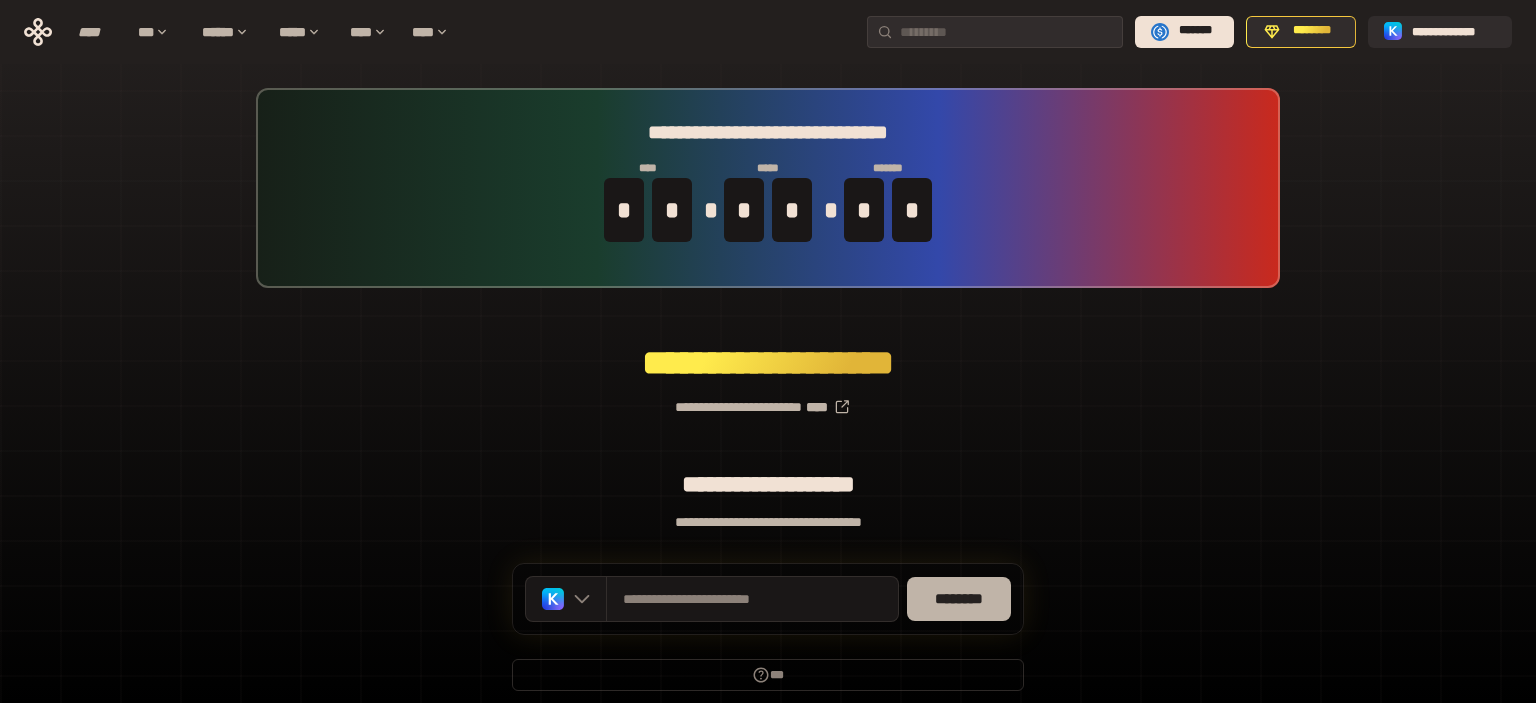 click on "********" at bounding box center (959, 599) 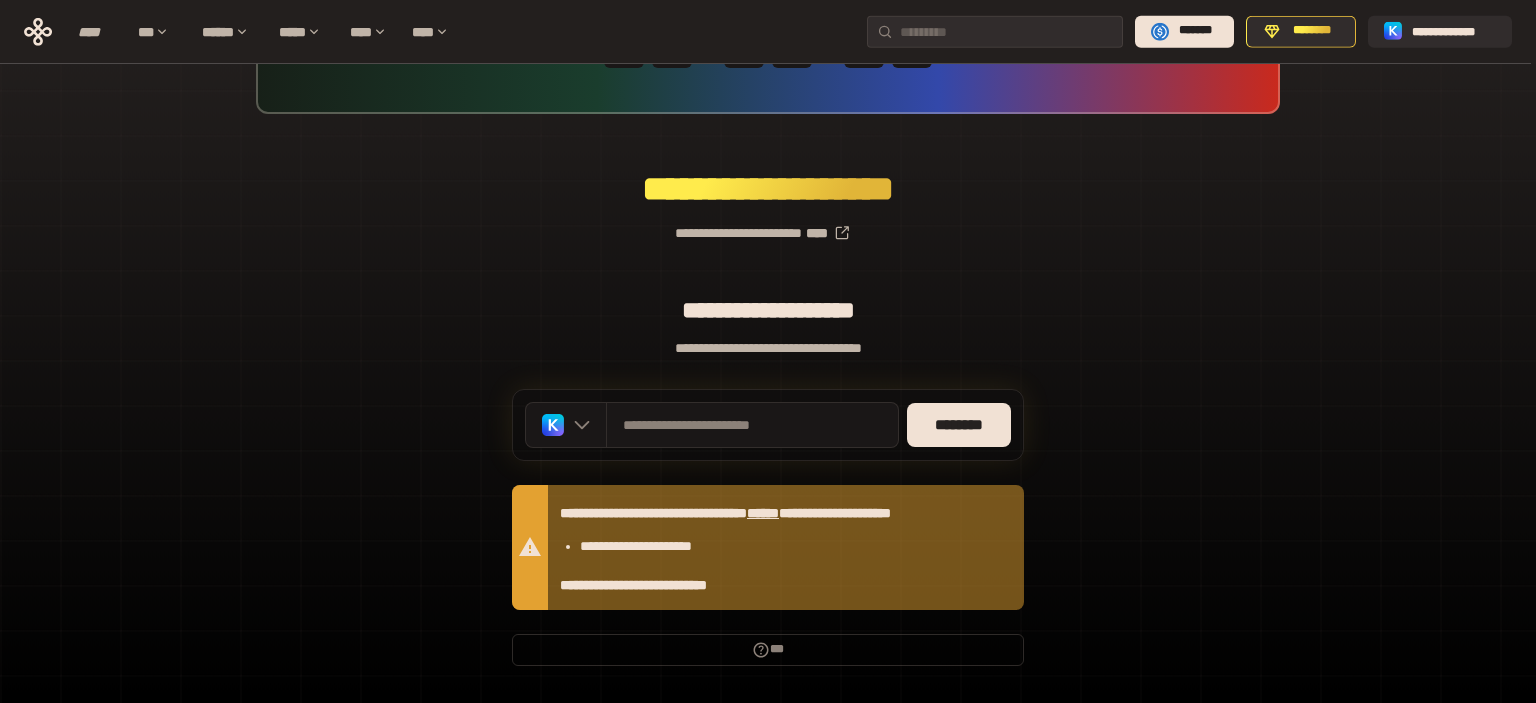scroll, scrollTop: 0, scrollLeft: 0, axis: both 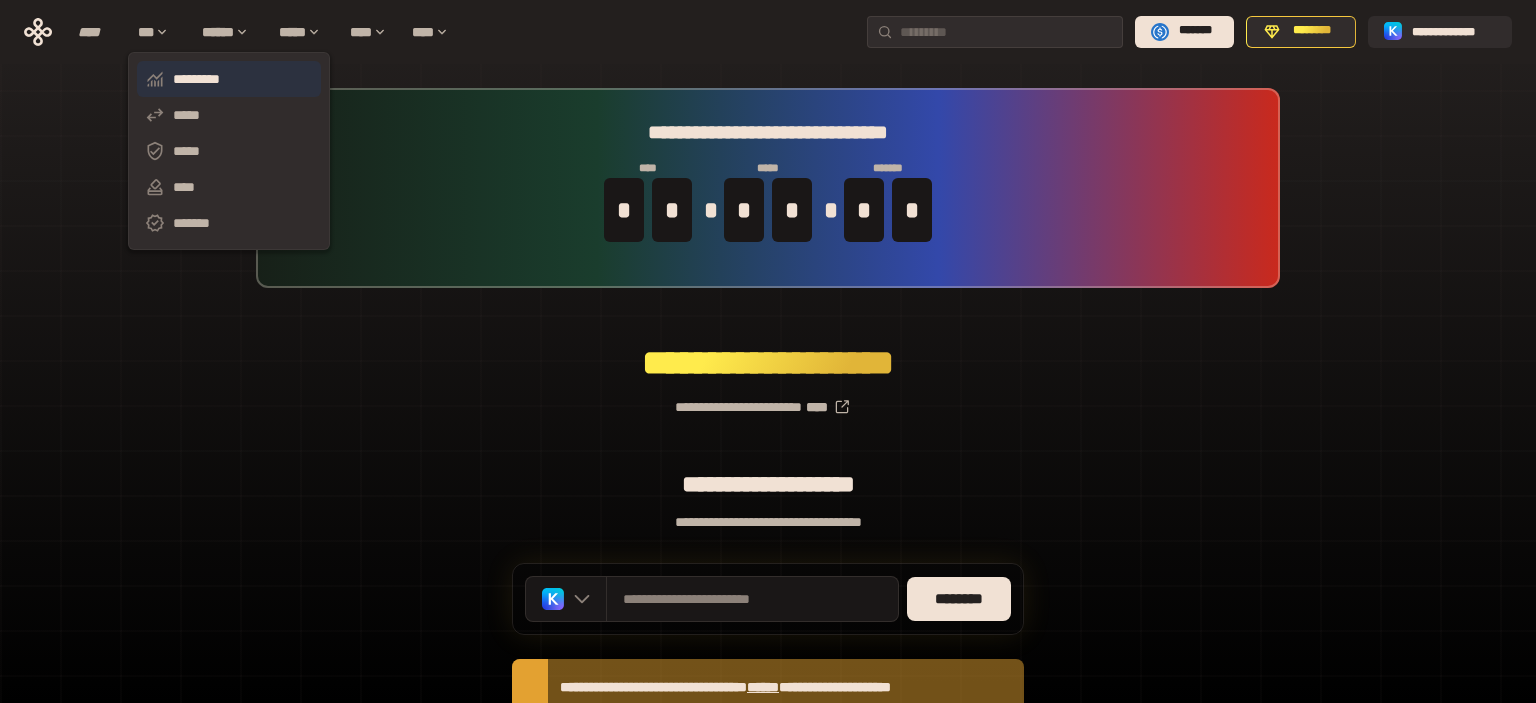 click on "*********" at bounding box center [229, 79] 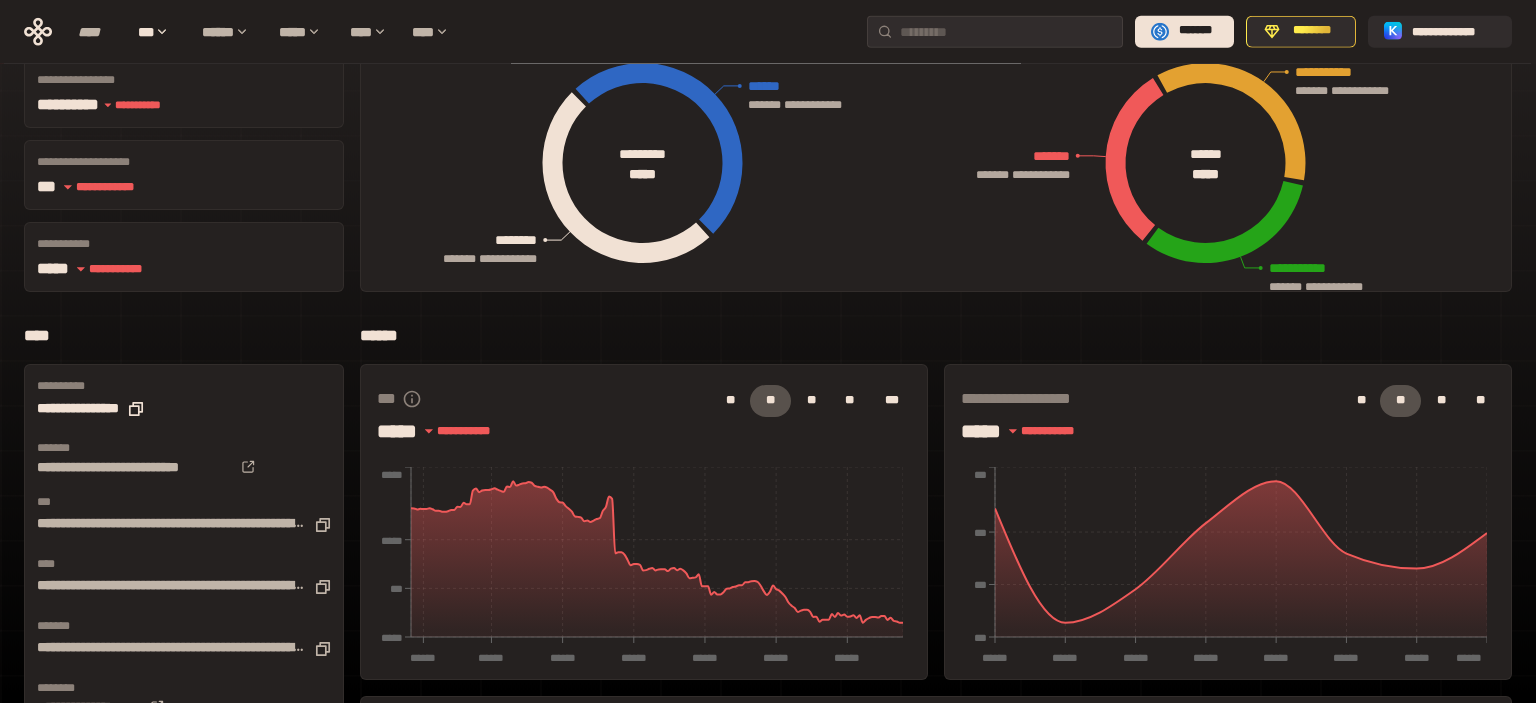 scroll, scrollTop: 0, scrollLeft: 0, axis: both 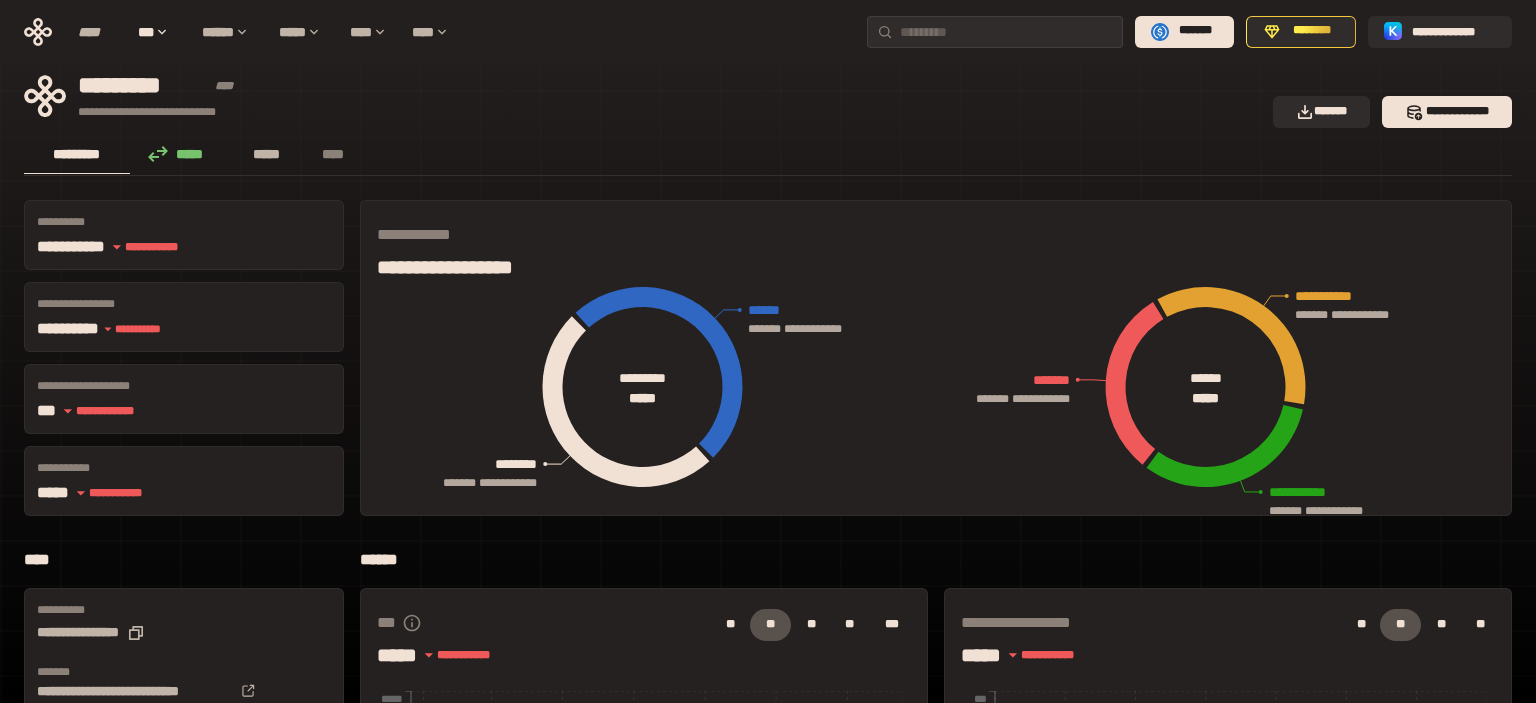 click on "*****" at bounding box center (267, 154) 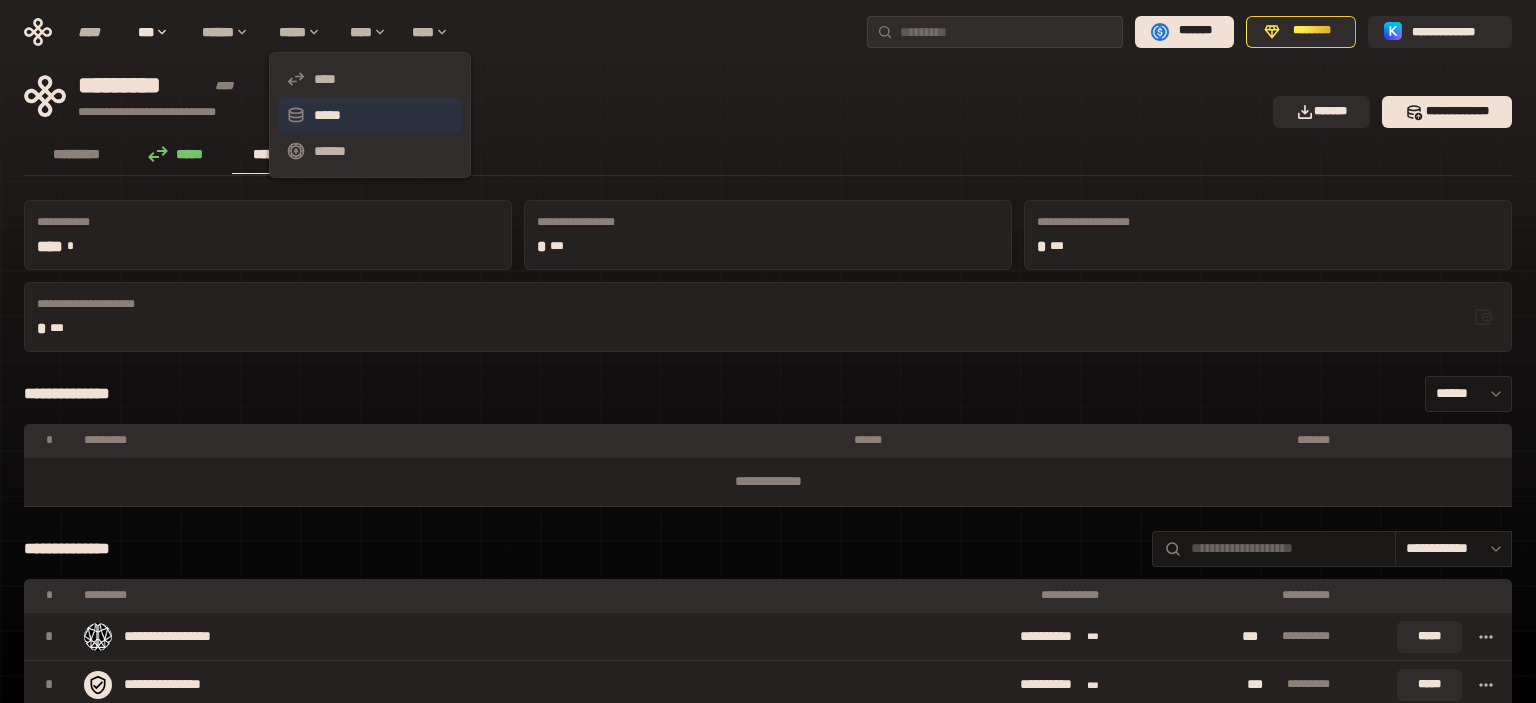 click on "*****" at bounding box center (370, 115) 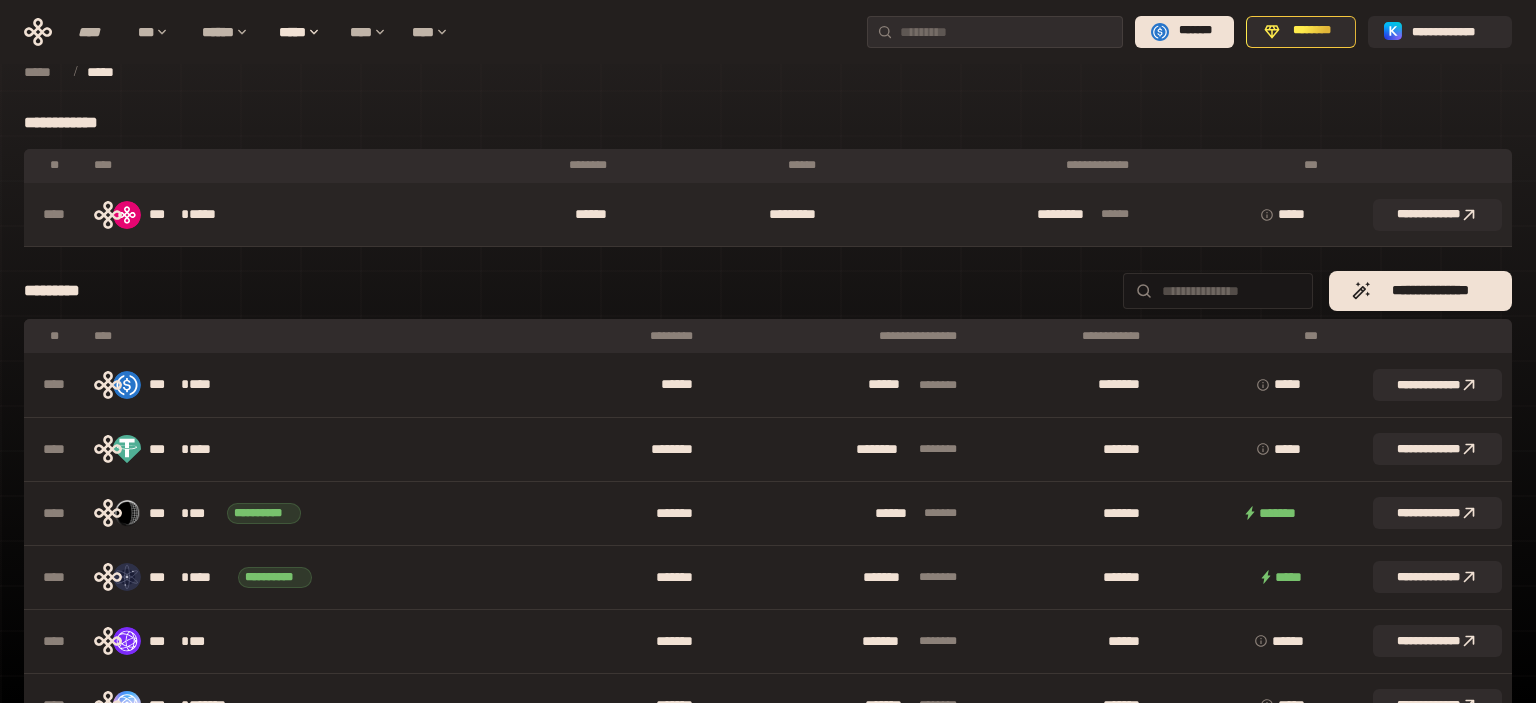 click on "*** * *****" at bounding box center [272, 215] 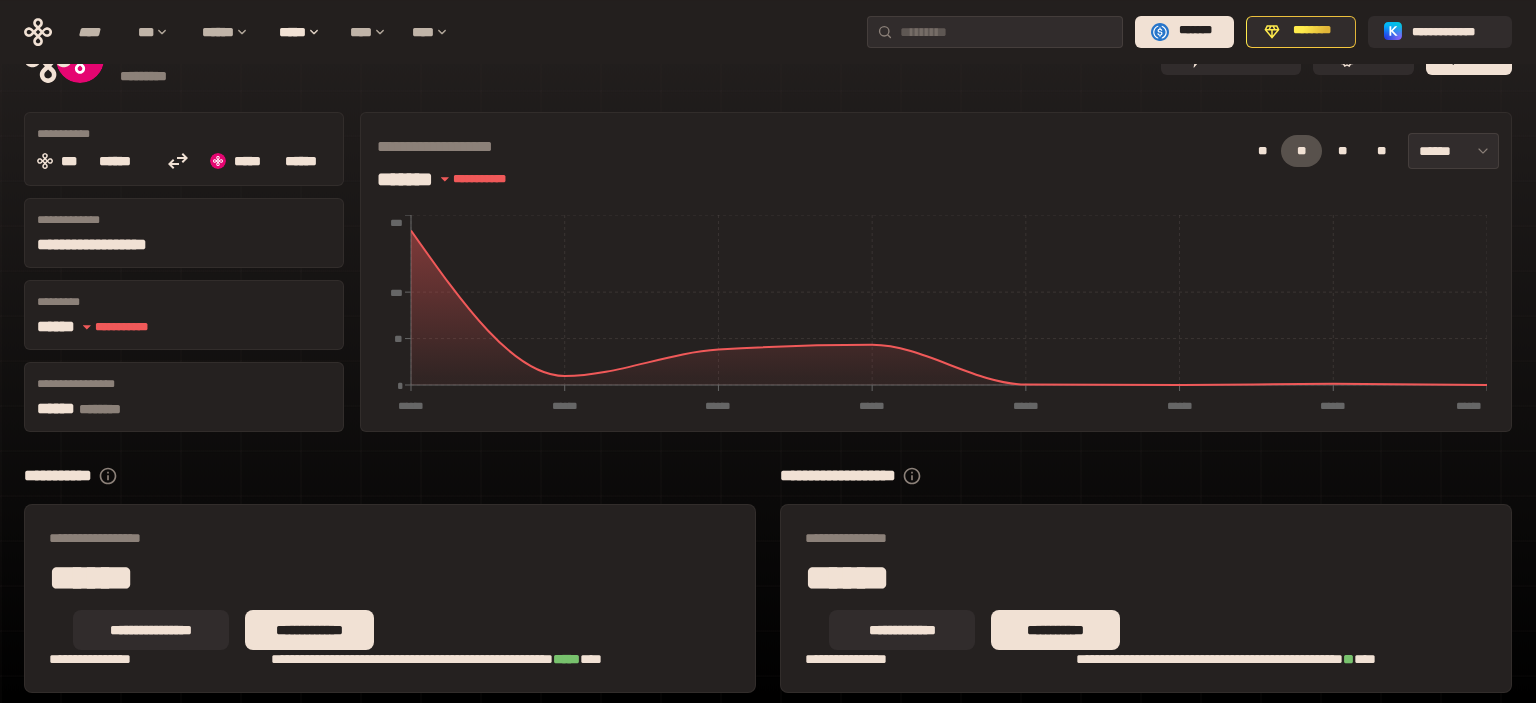 scroll, scrollTop: 76, scrollLeft: 0, axis: vertical 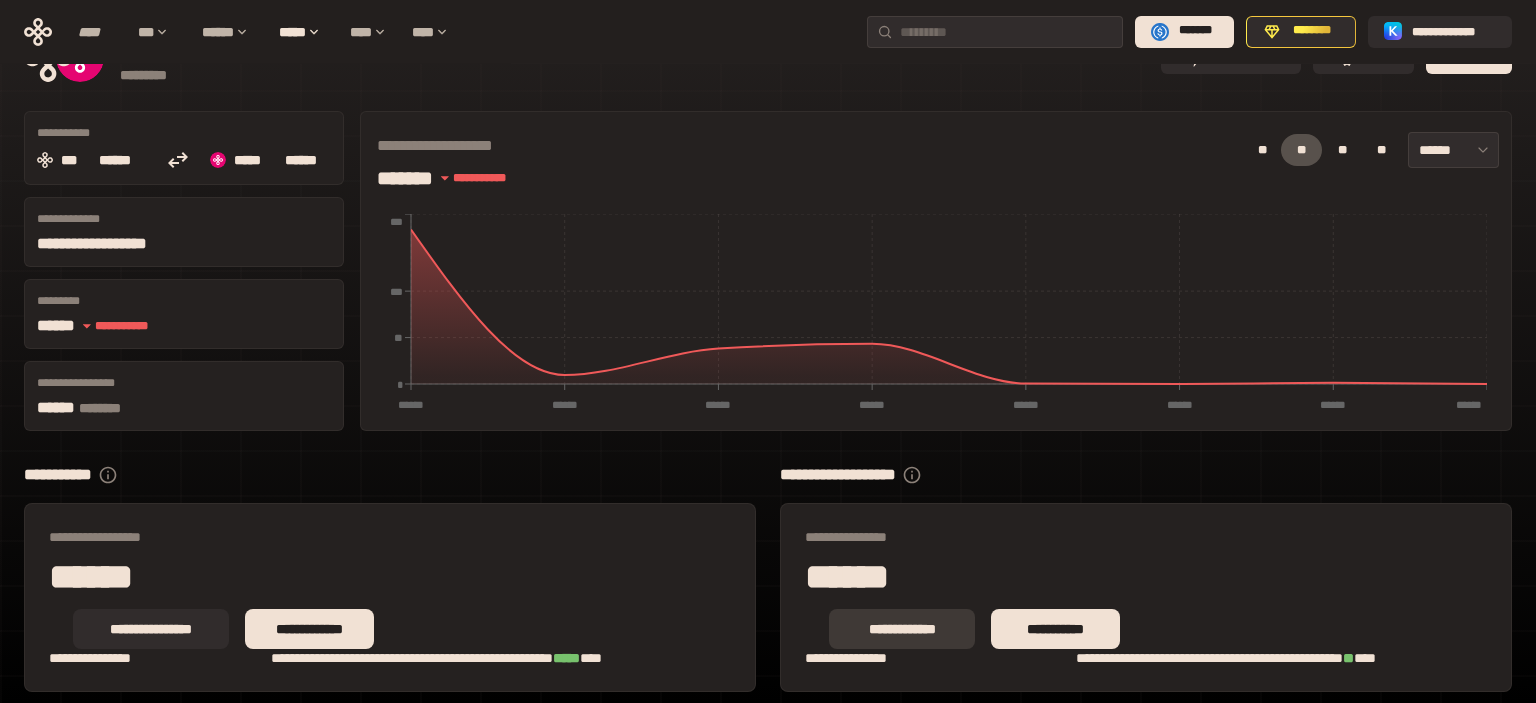 click on "**********" at bounding box center [902, 629] 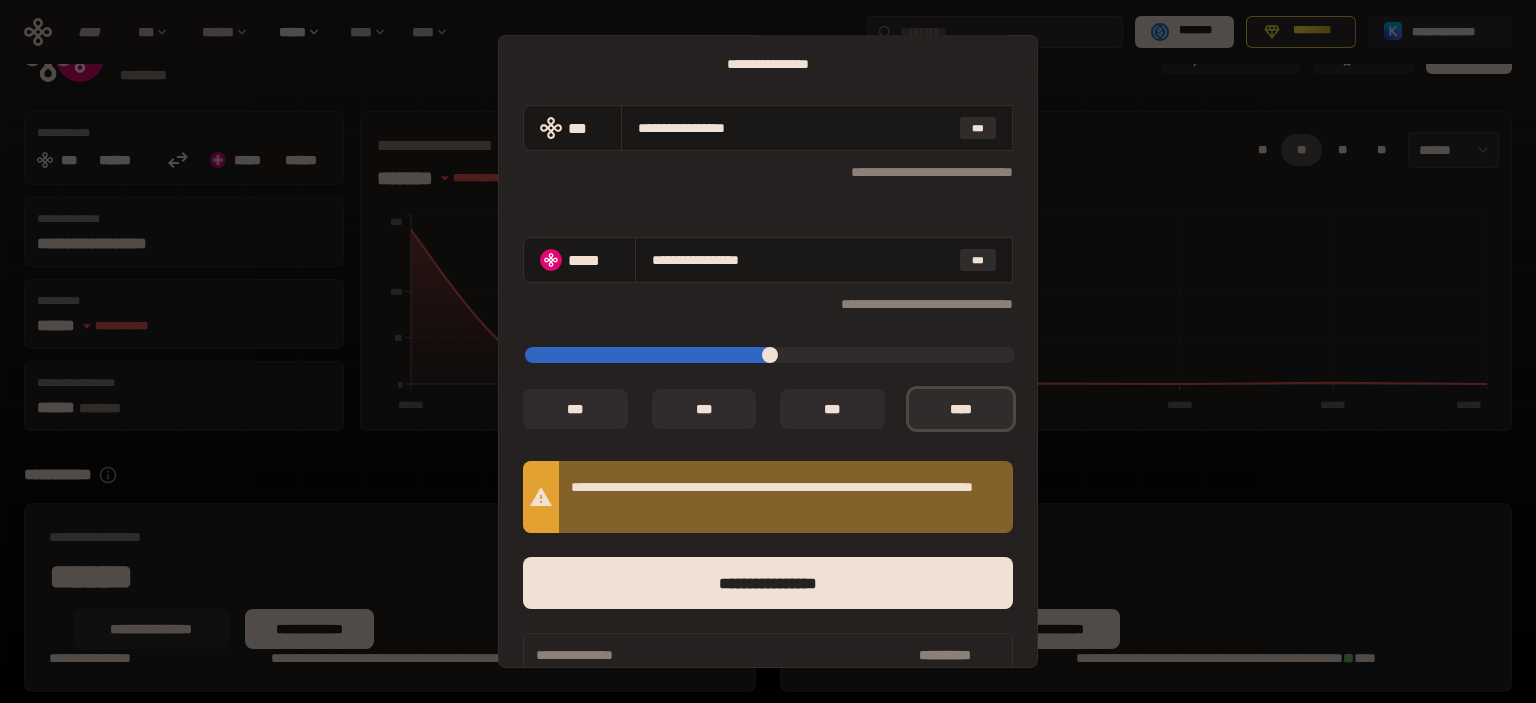 scroll, scrollTop: 175, scrollLeft: 0, axis: vertical 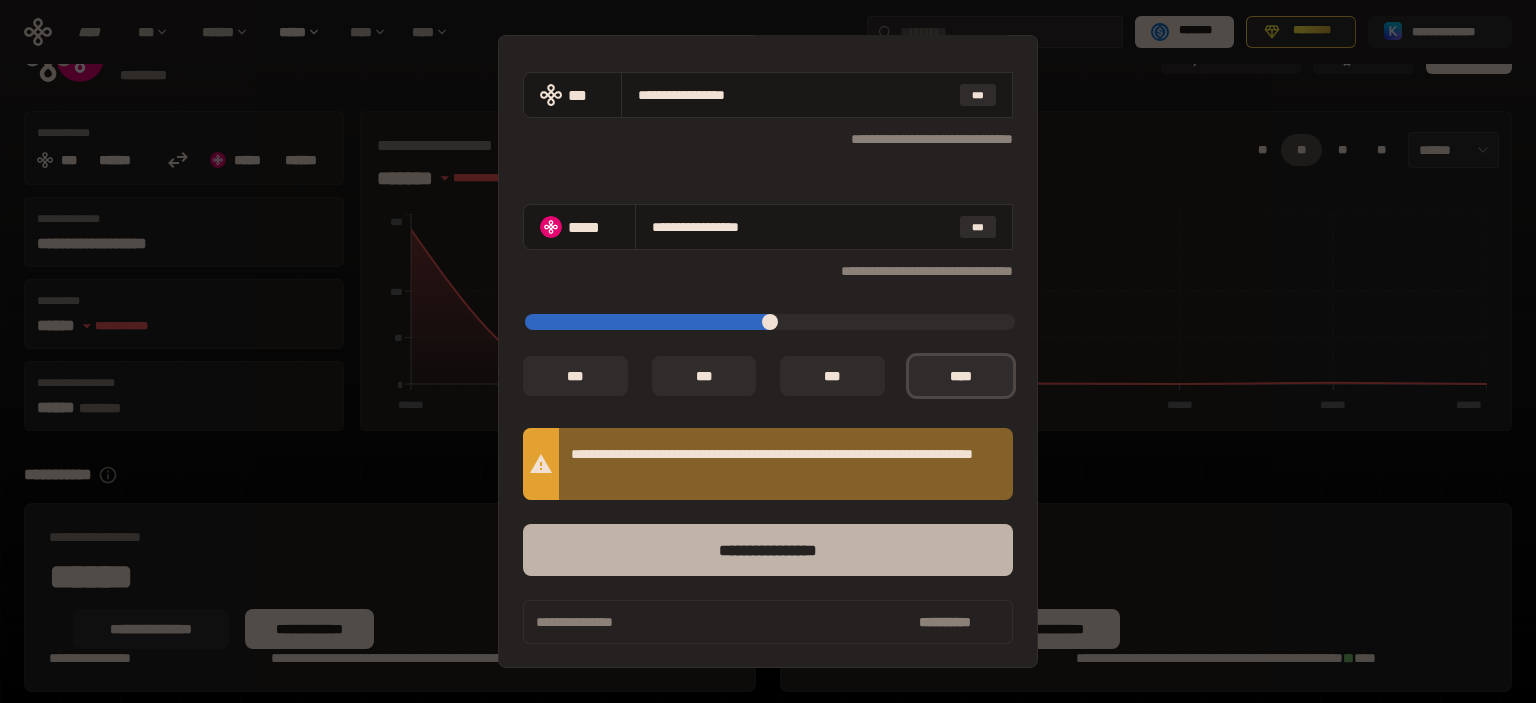 click on "****** *********" at bounding box center [768, 550] 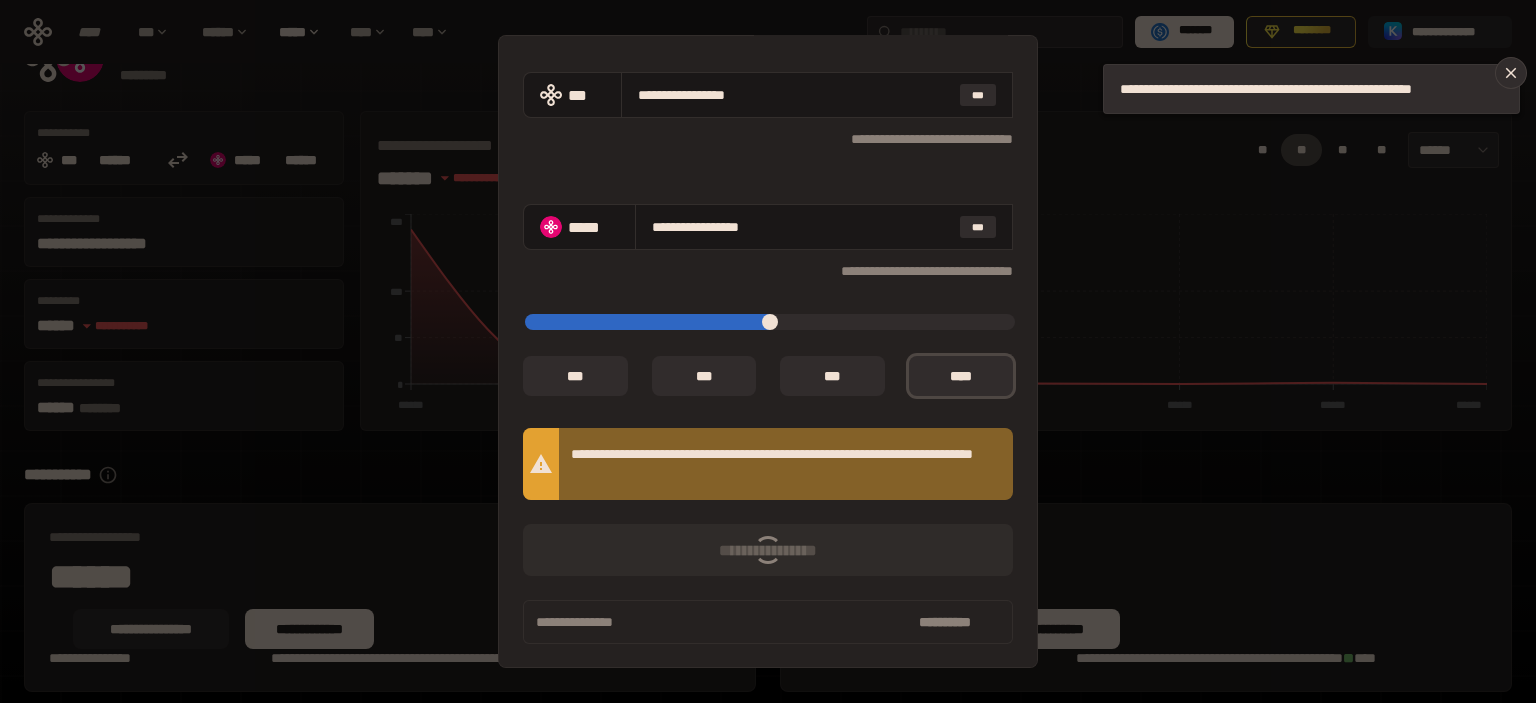 scroll, scrollTop: 115, scrollLeft: 0, axis: vertical 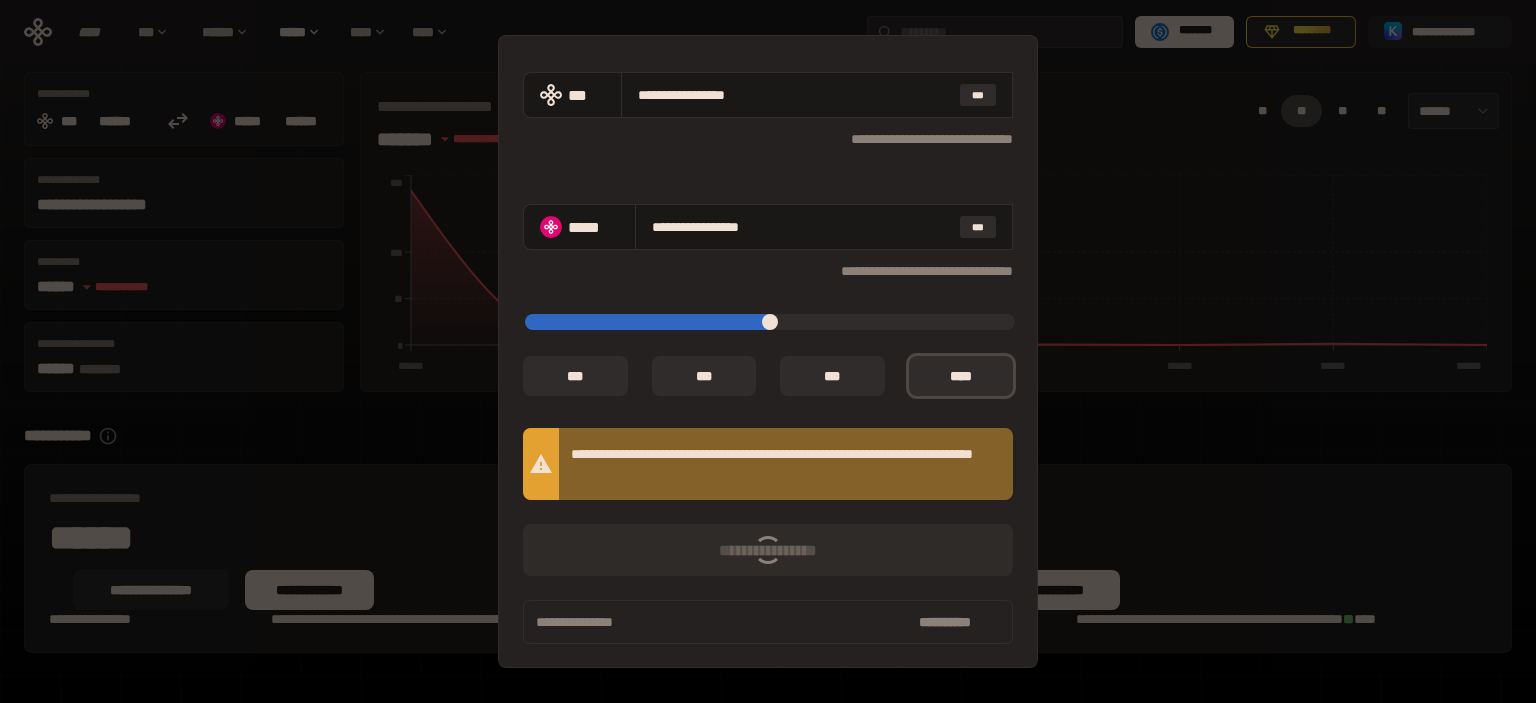 click on "****** *********" at bounding box center [768, 550] 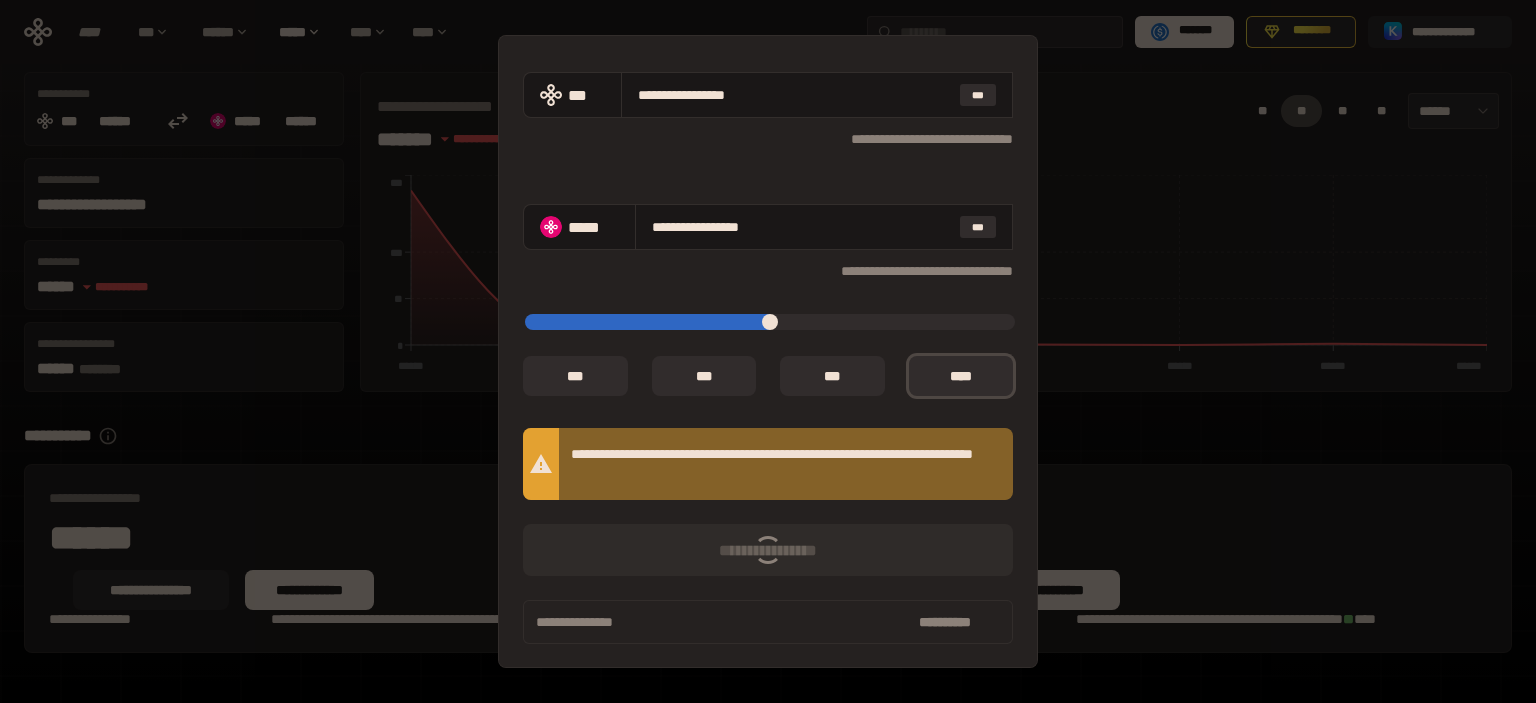 scroll, scrollTop: 0, scrollLeft: 0, axis: both 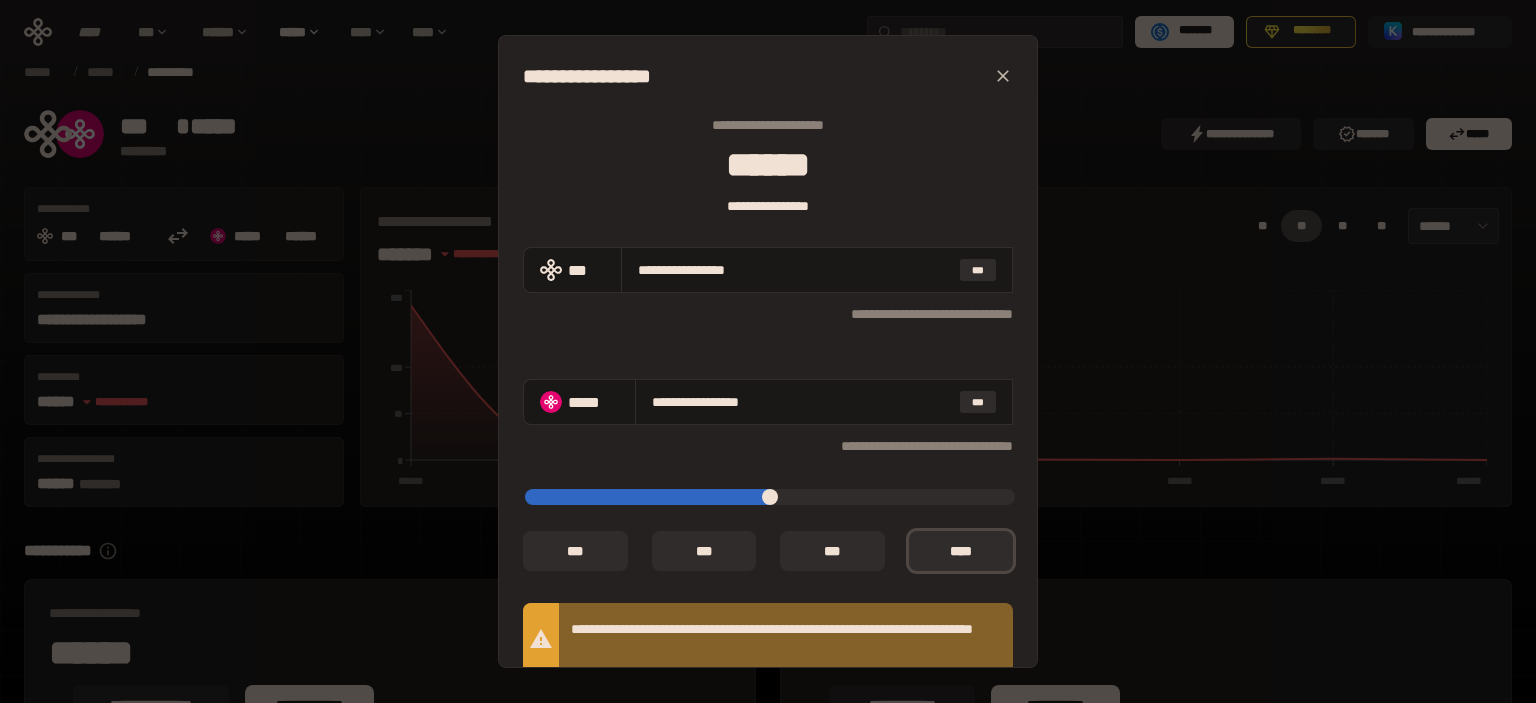 type 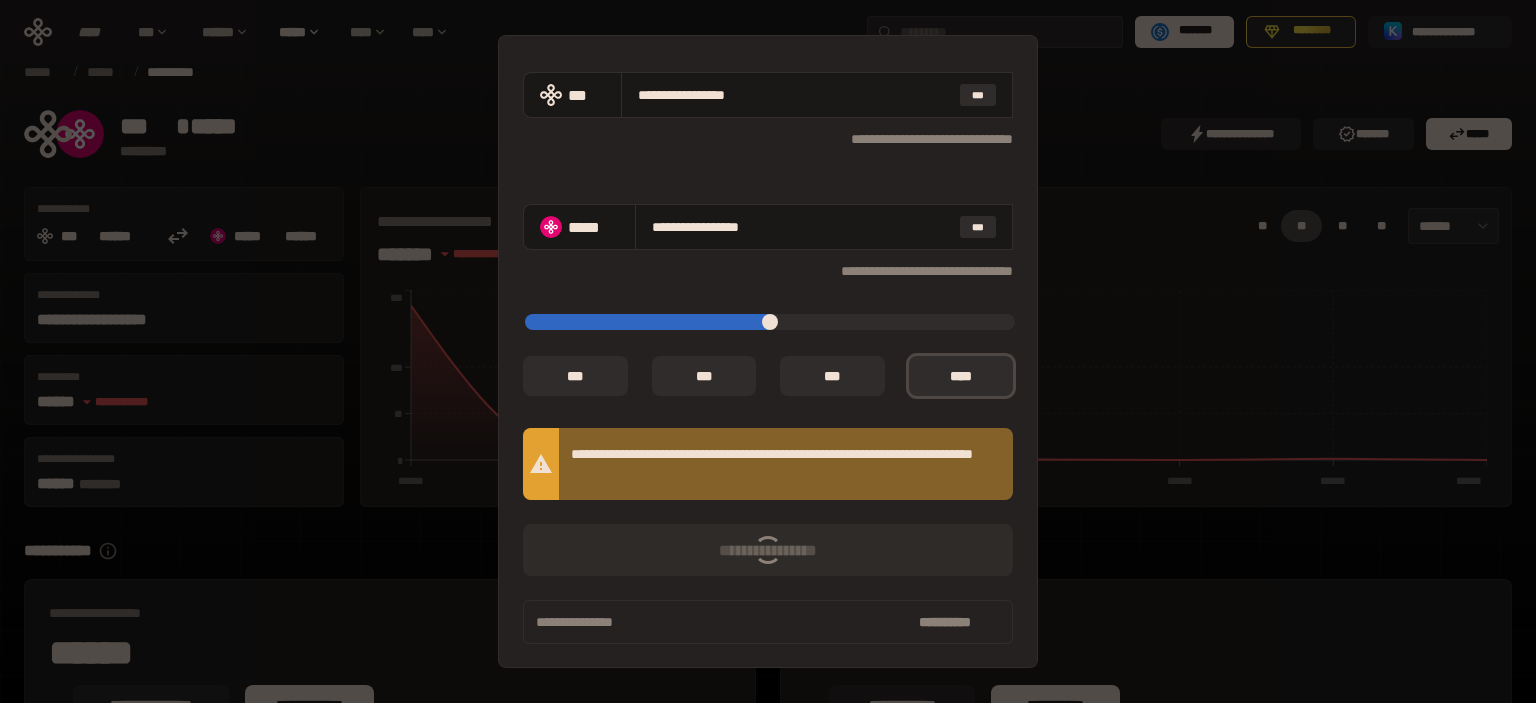 click on "**********" at bounding box center (768, 351) 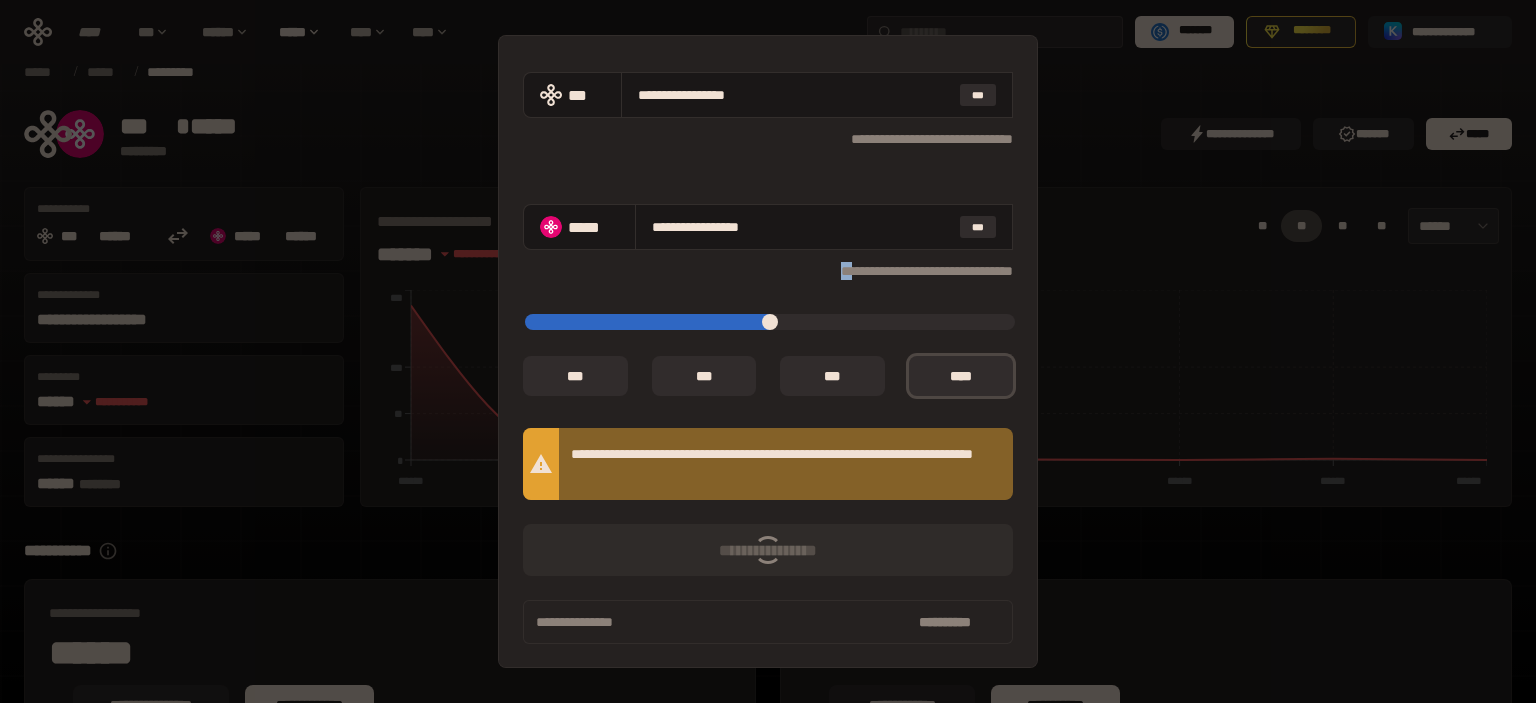 drag, startPoint x: 1060, startPoint y: 240, endPoint x: 771, endPoint y: 291, distance: 293.4655 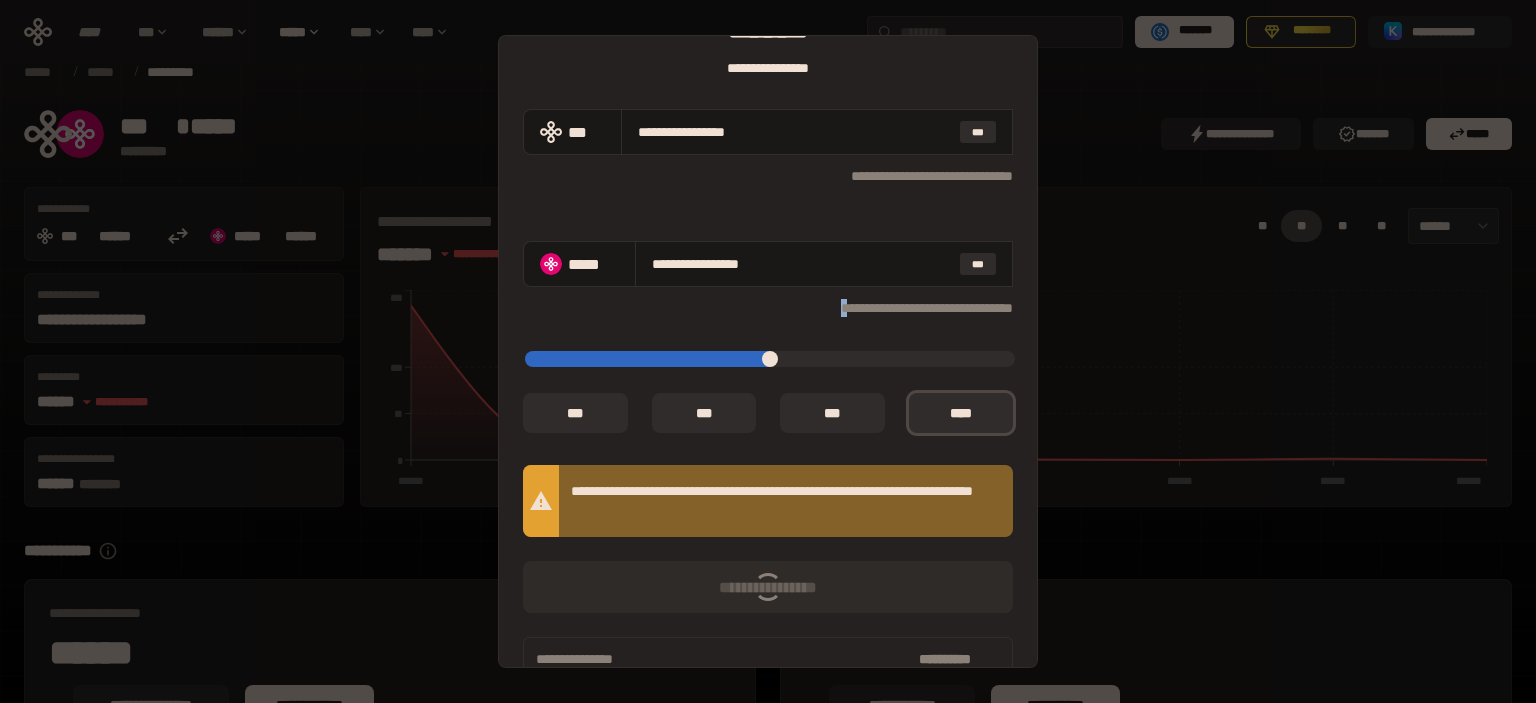 scroll, scrollTop: 0, scrollLeft: 0, axis: both 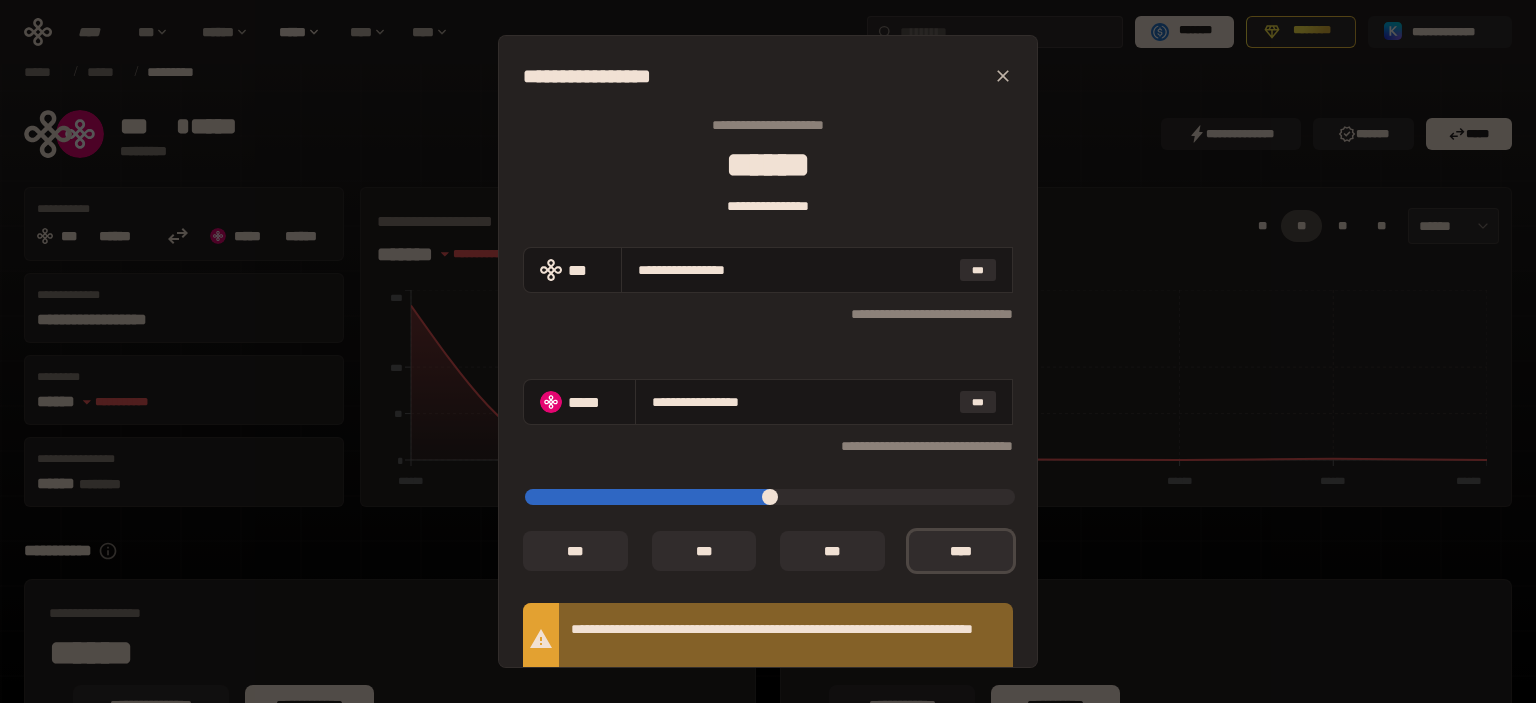 click on "**********" at bounding box center [768, 313] 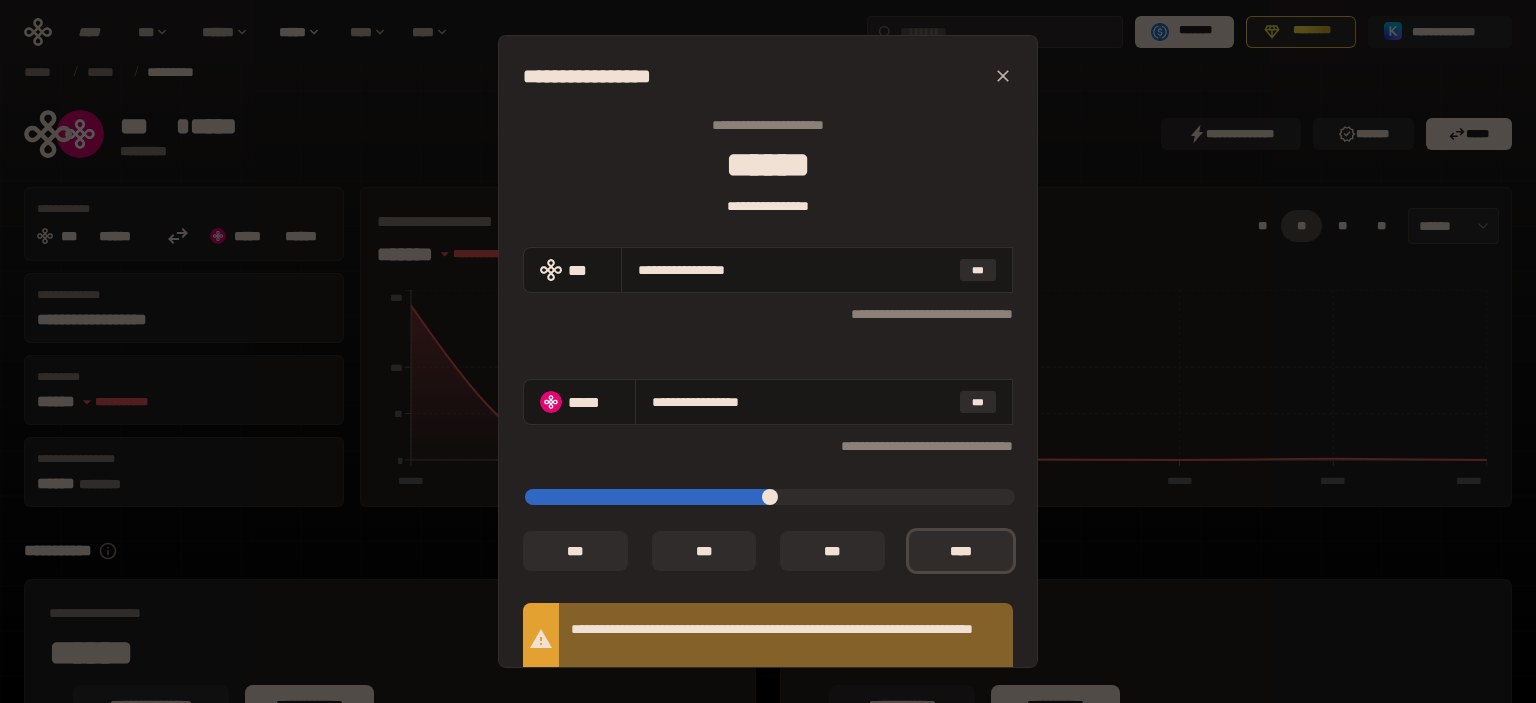scroll, scrollTop: 175, scrollLeft: 0, axis: vertical 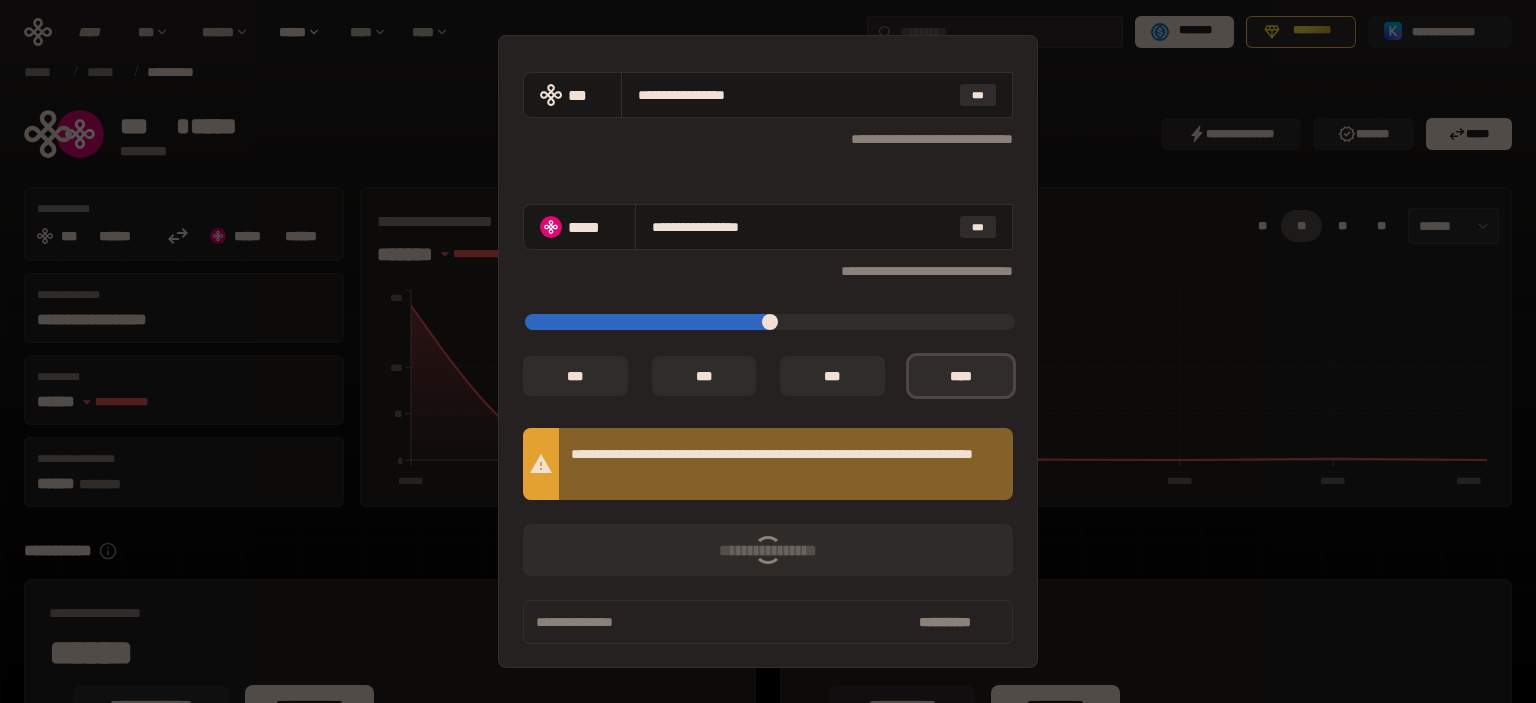 click on "**********" at bounding box center (768, 351) 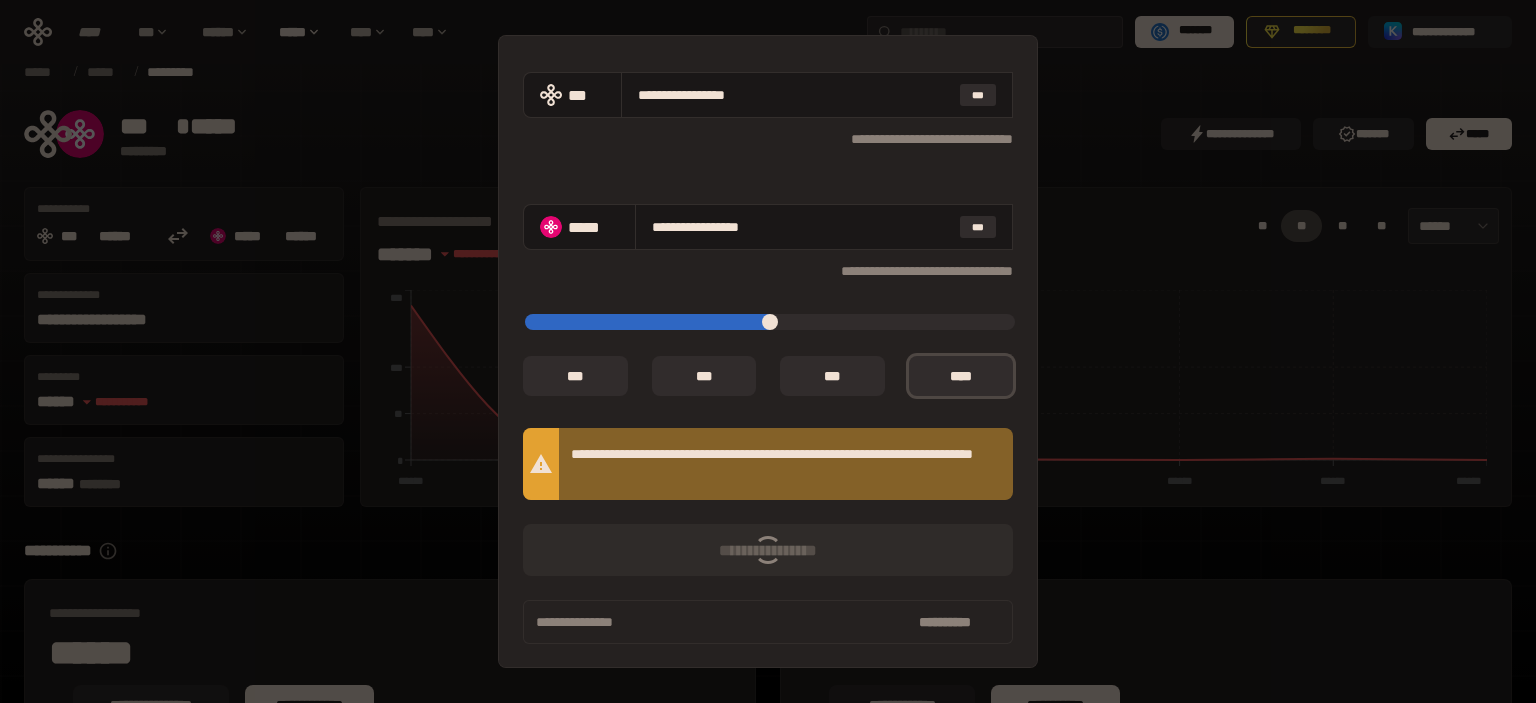 scroll, scrollTop: 0, scrollLeft: 0, axis: both 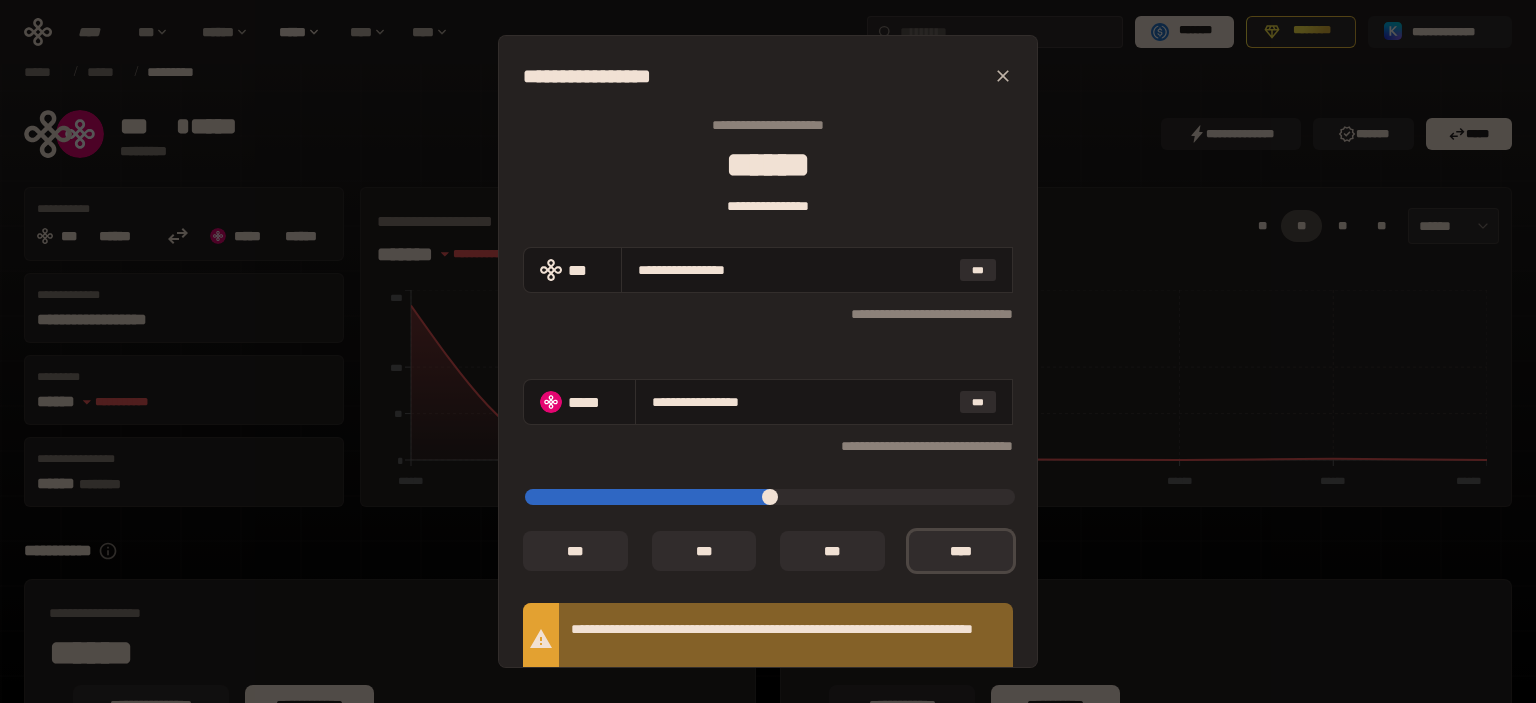click 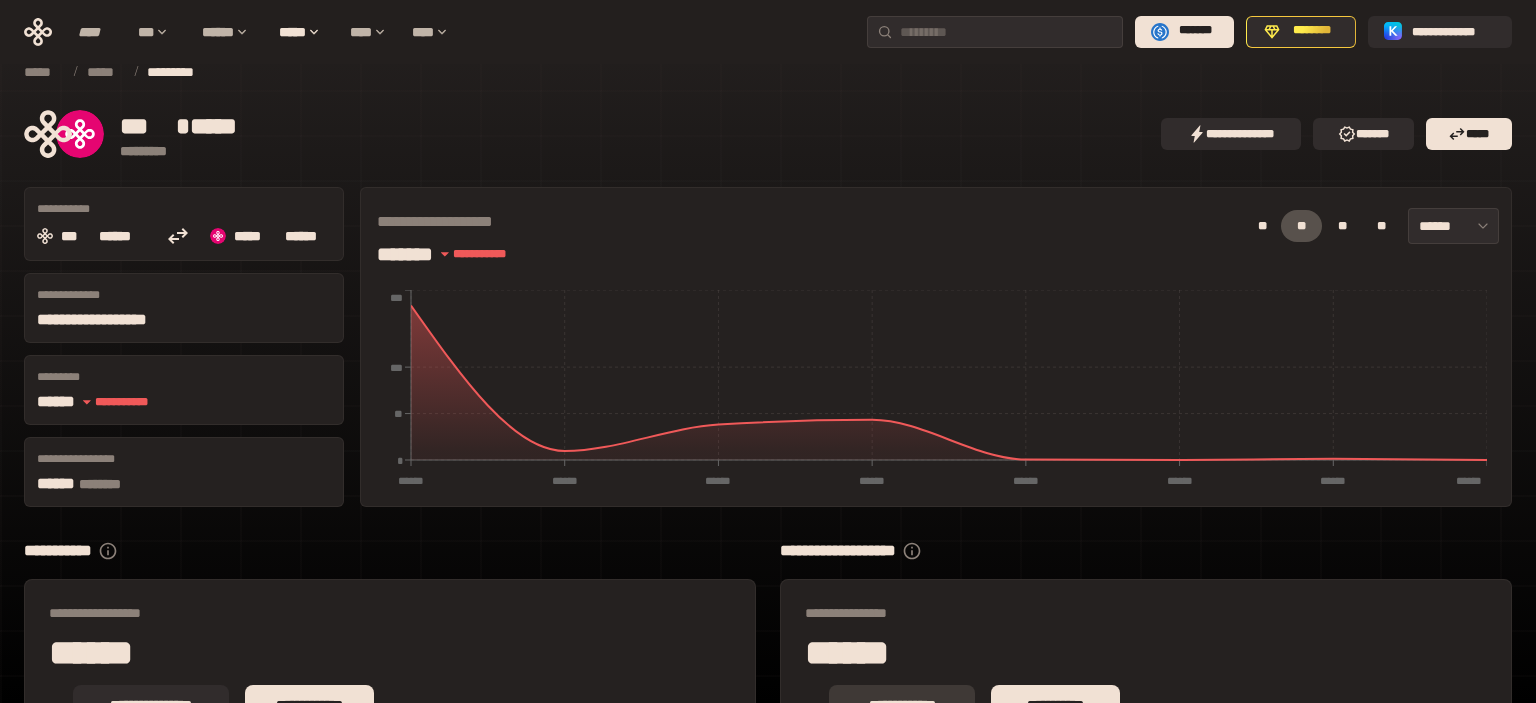 click on "**********" at bounding box center (902, 705) 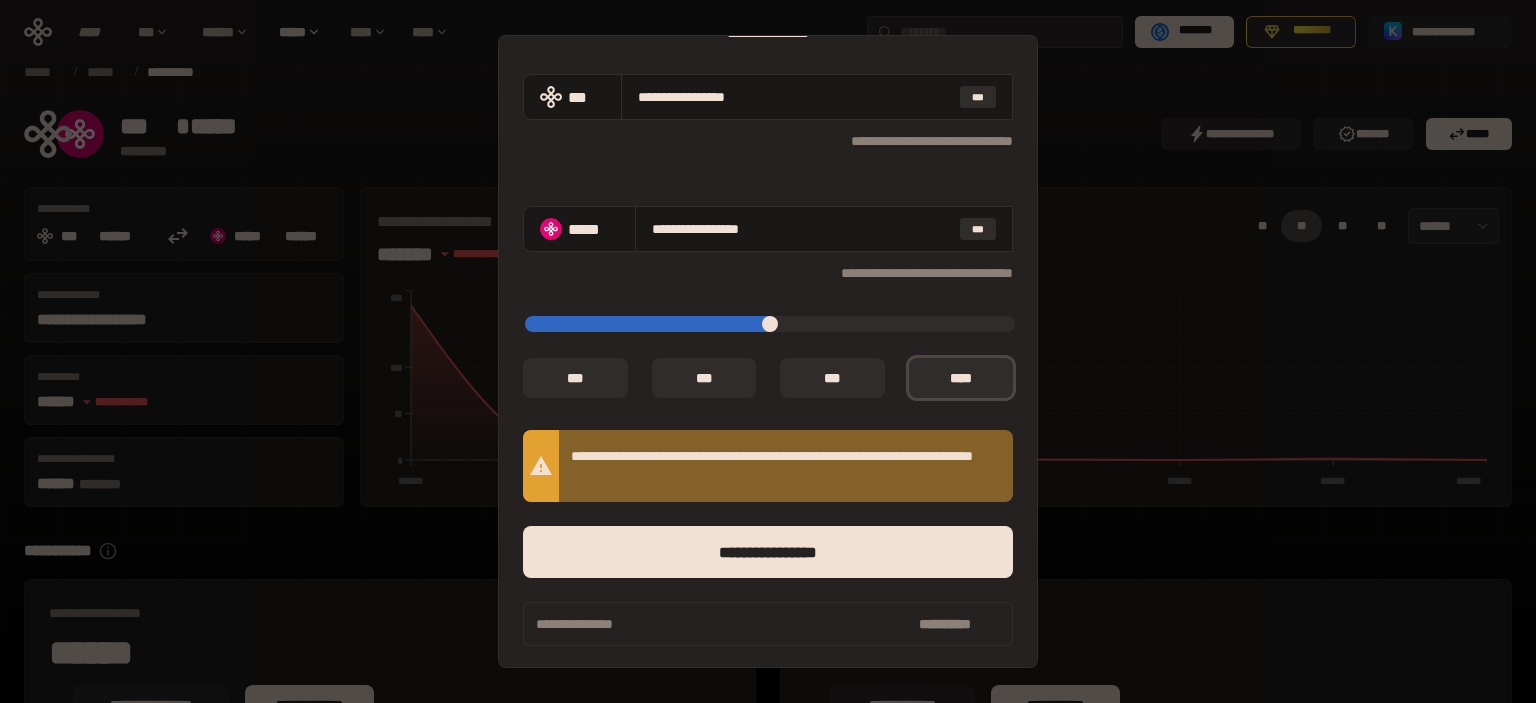 scroll, scrollTop: 175, scrollLeft: 0, axis: vertical 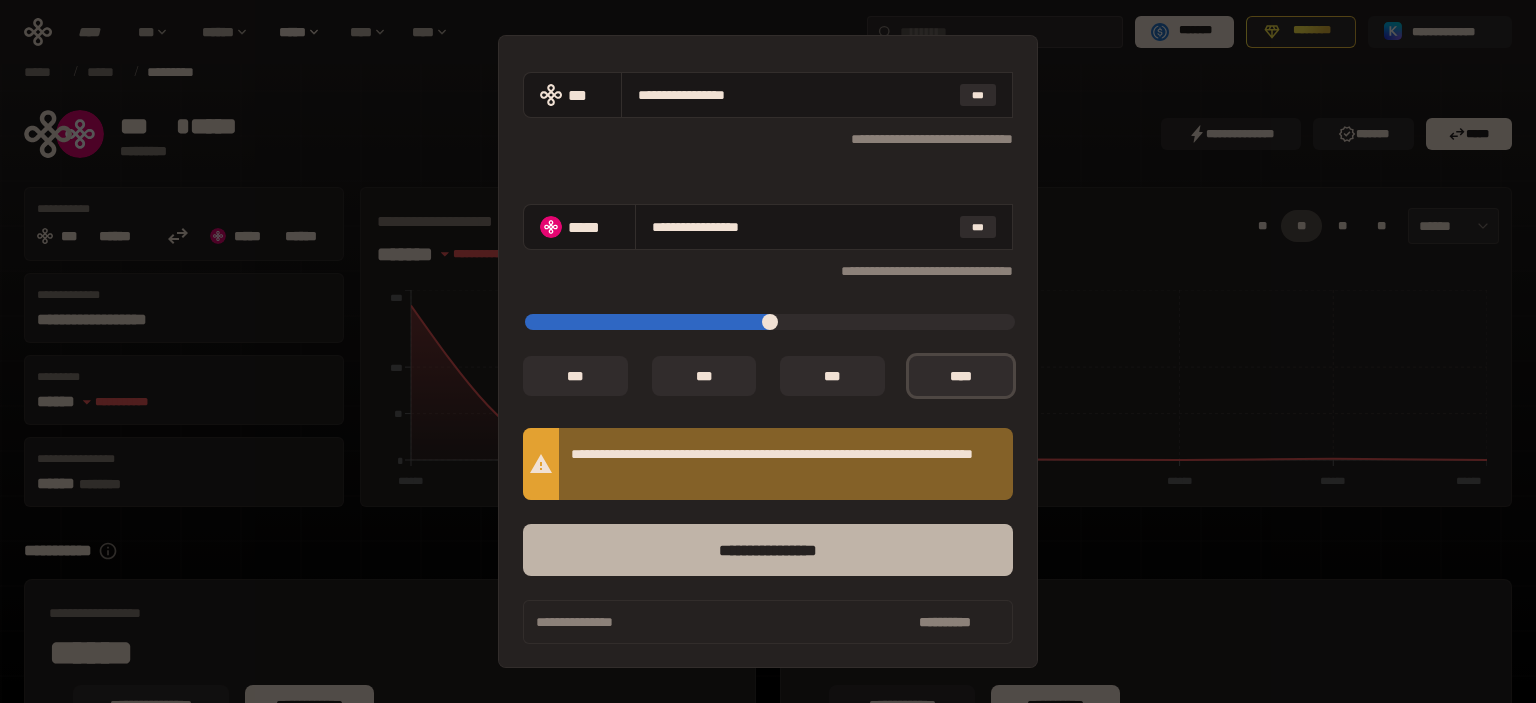click on "****** *********" at bounding box center (768, 550) 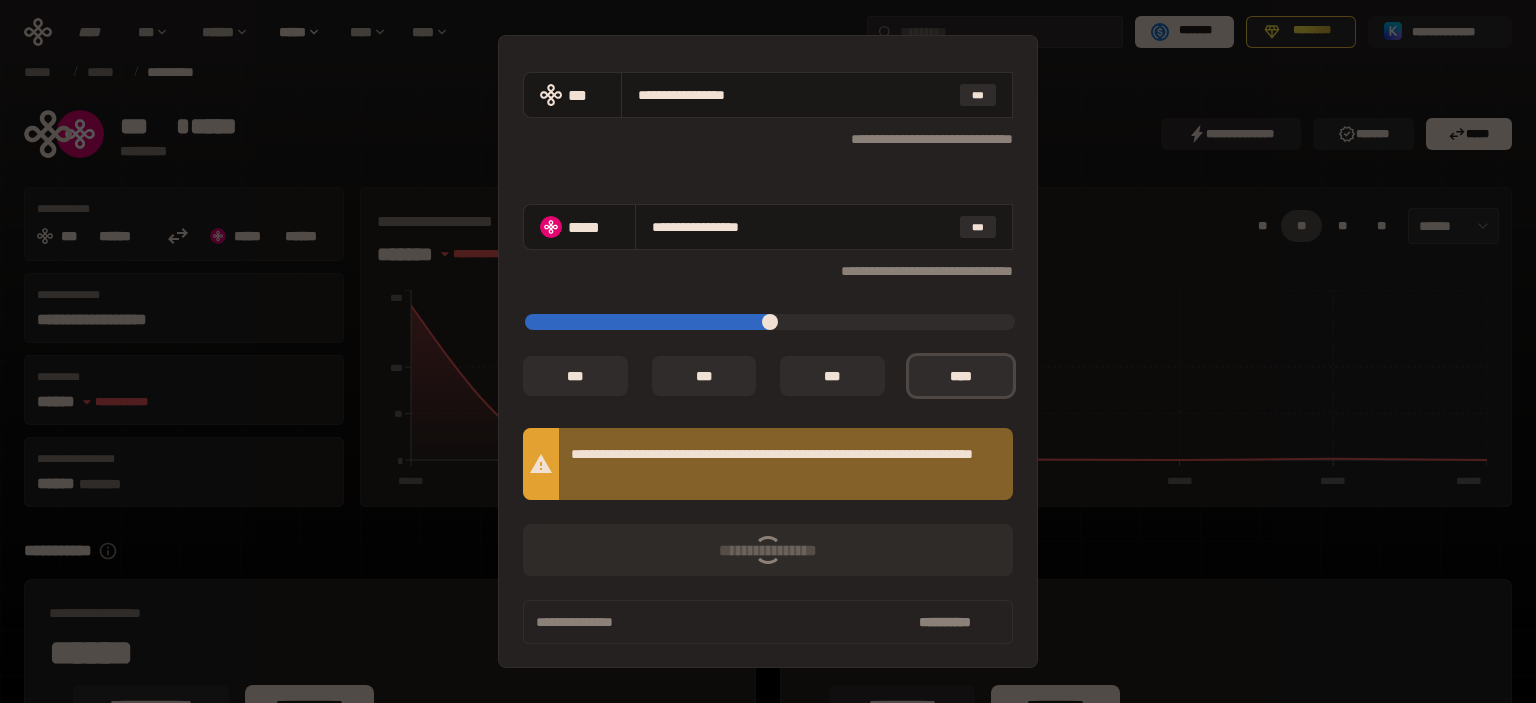 click on "**********" at bounding box center [768, 271] 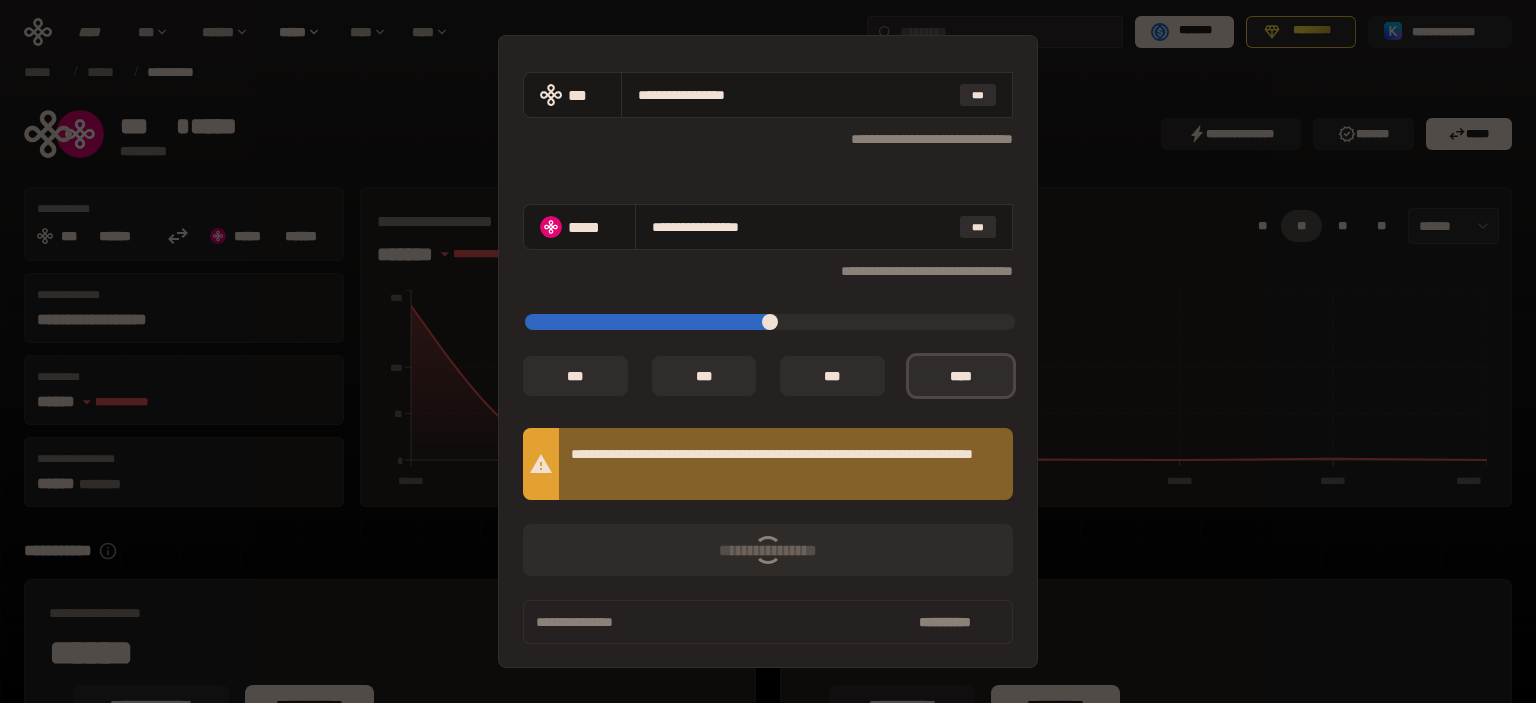 scroll, scrollTop: 0, scrollLeft: 0, axis: both 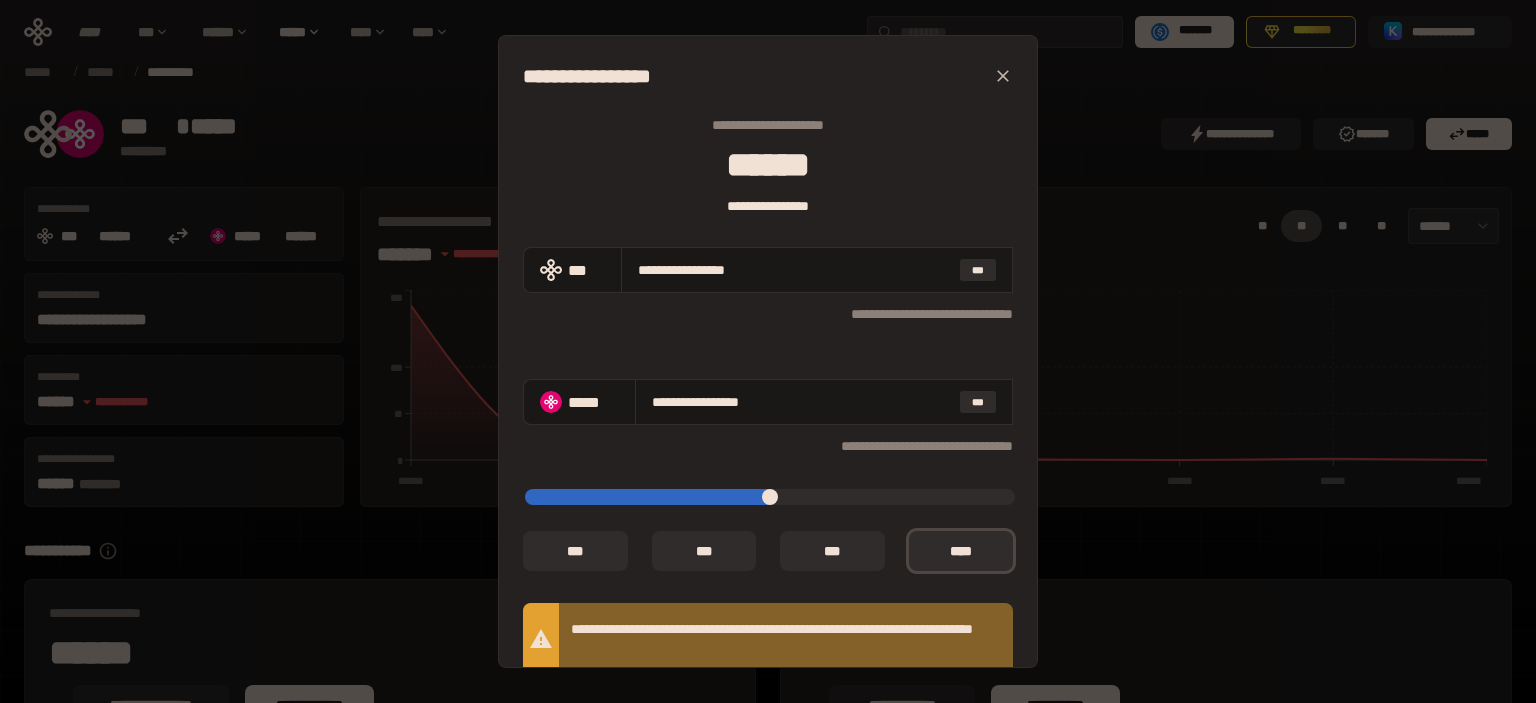 click at bounding box center (1003, 76) 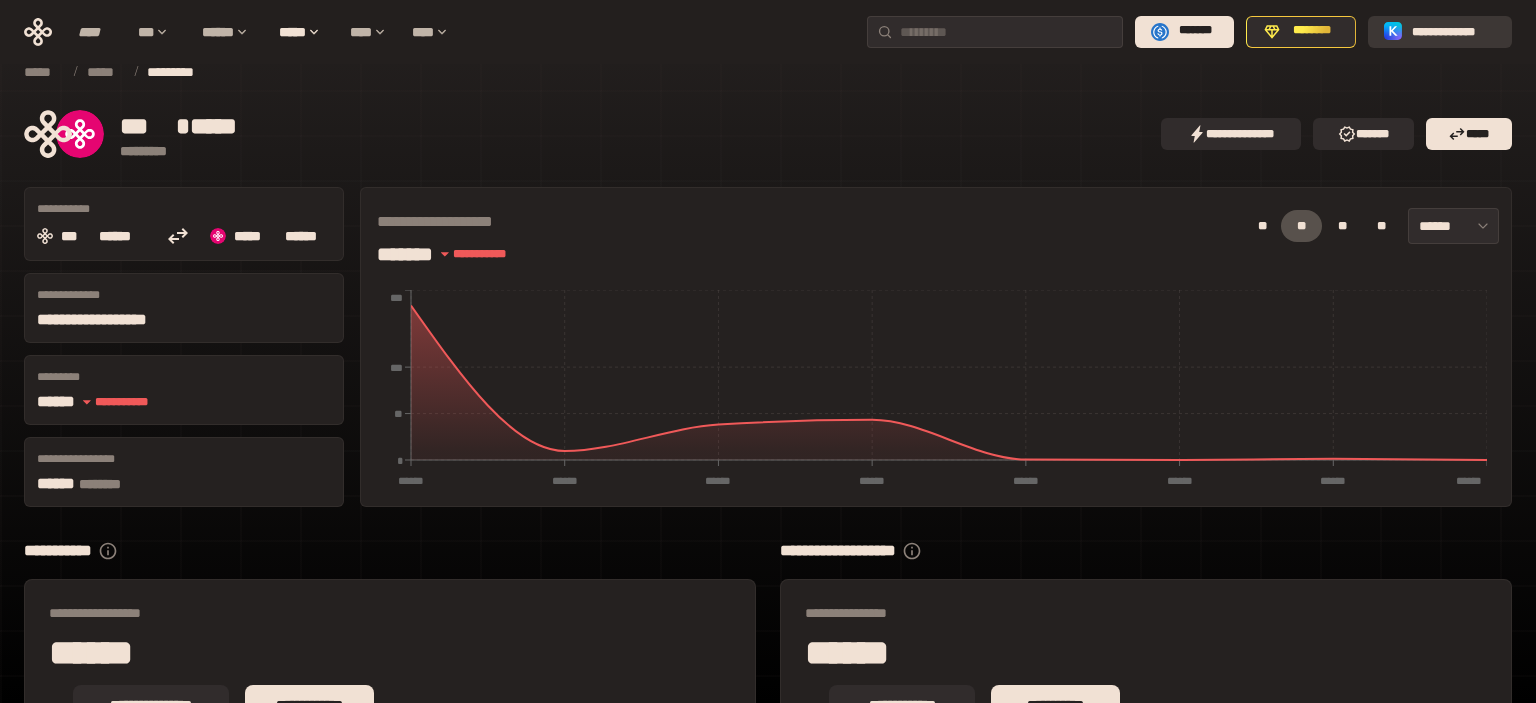 click on "**********" at bounding box center [1440, 31] 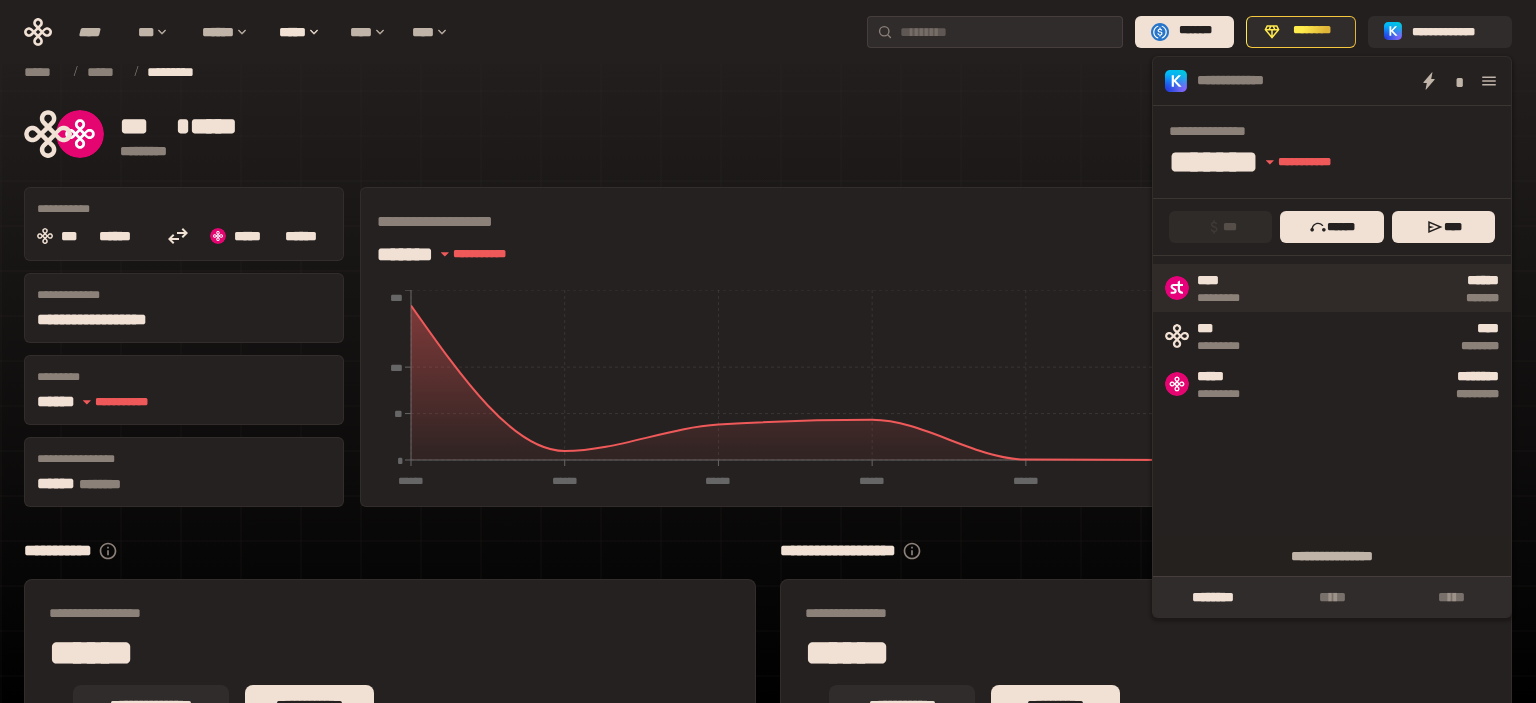 click on "*******" at bounding box center (1384, 298) 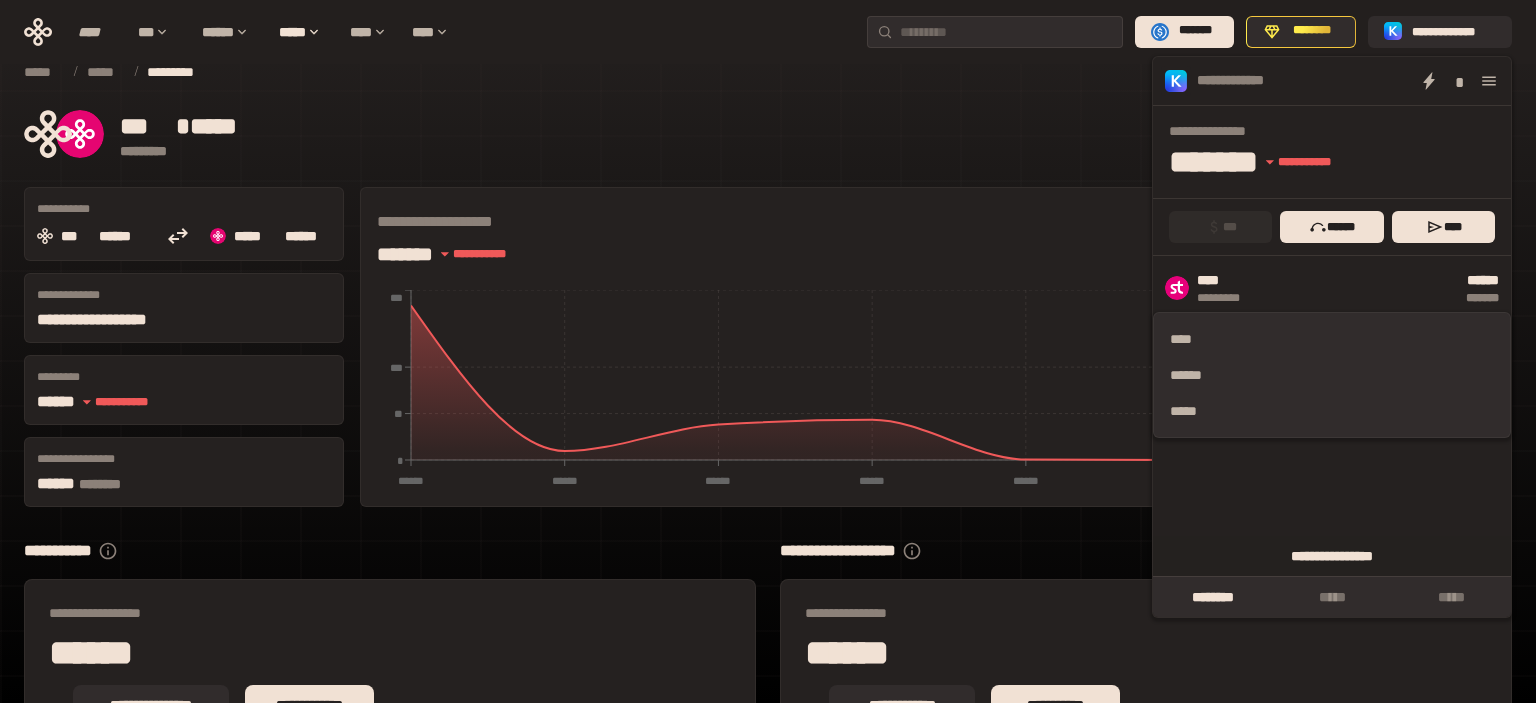 click on "**********" at bounding box center [1332, 556] 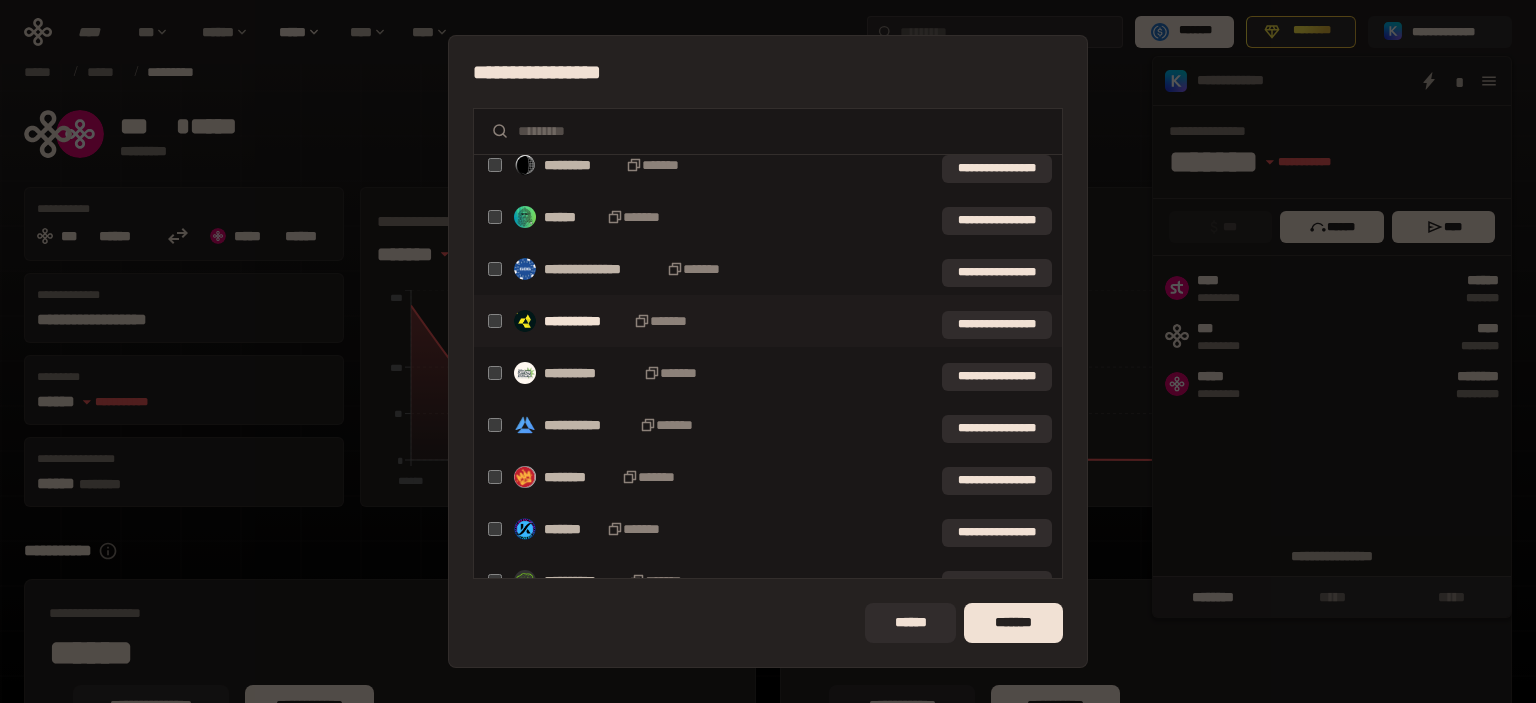 scroll, scrollTop: 0, scrollLeft: 0, axis: both 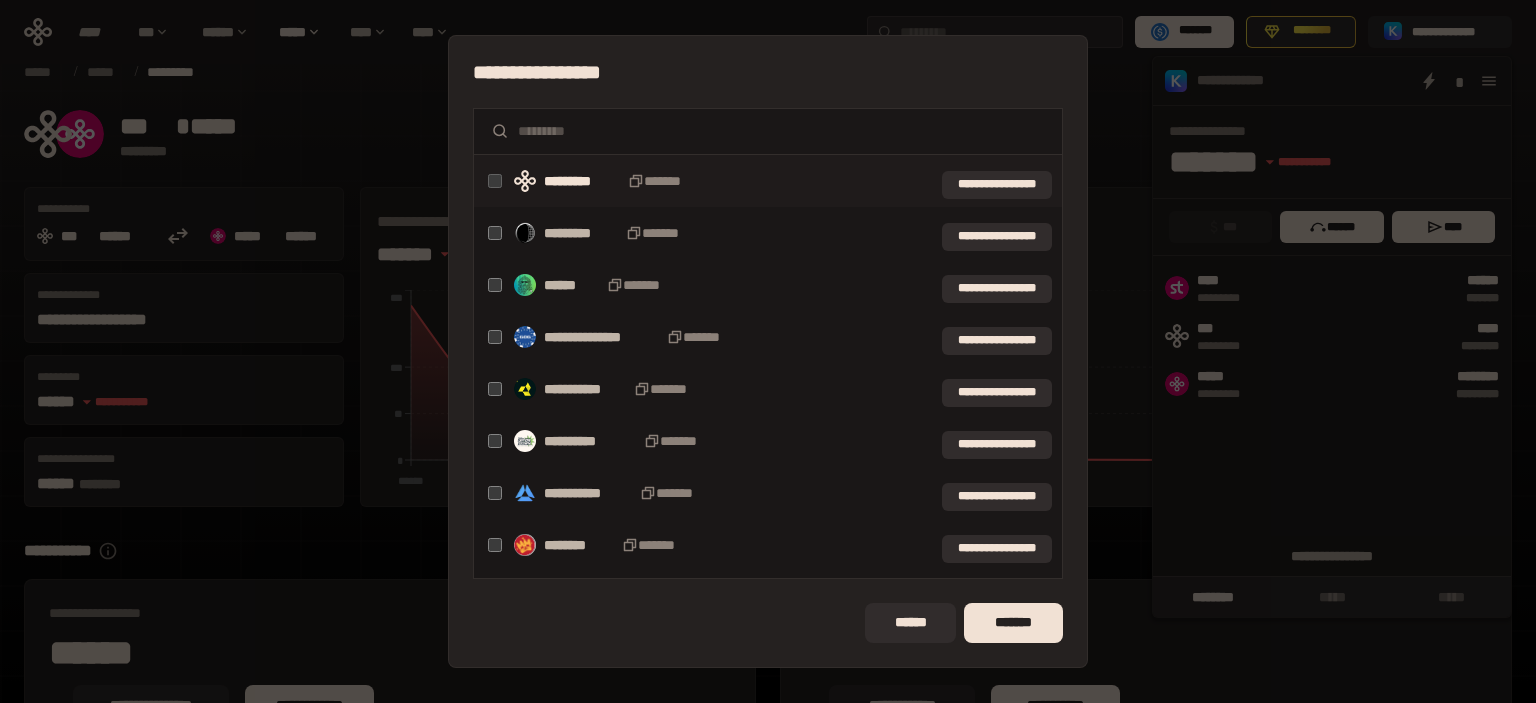 click on "**********" at bounding box center (768, 351) 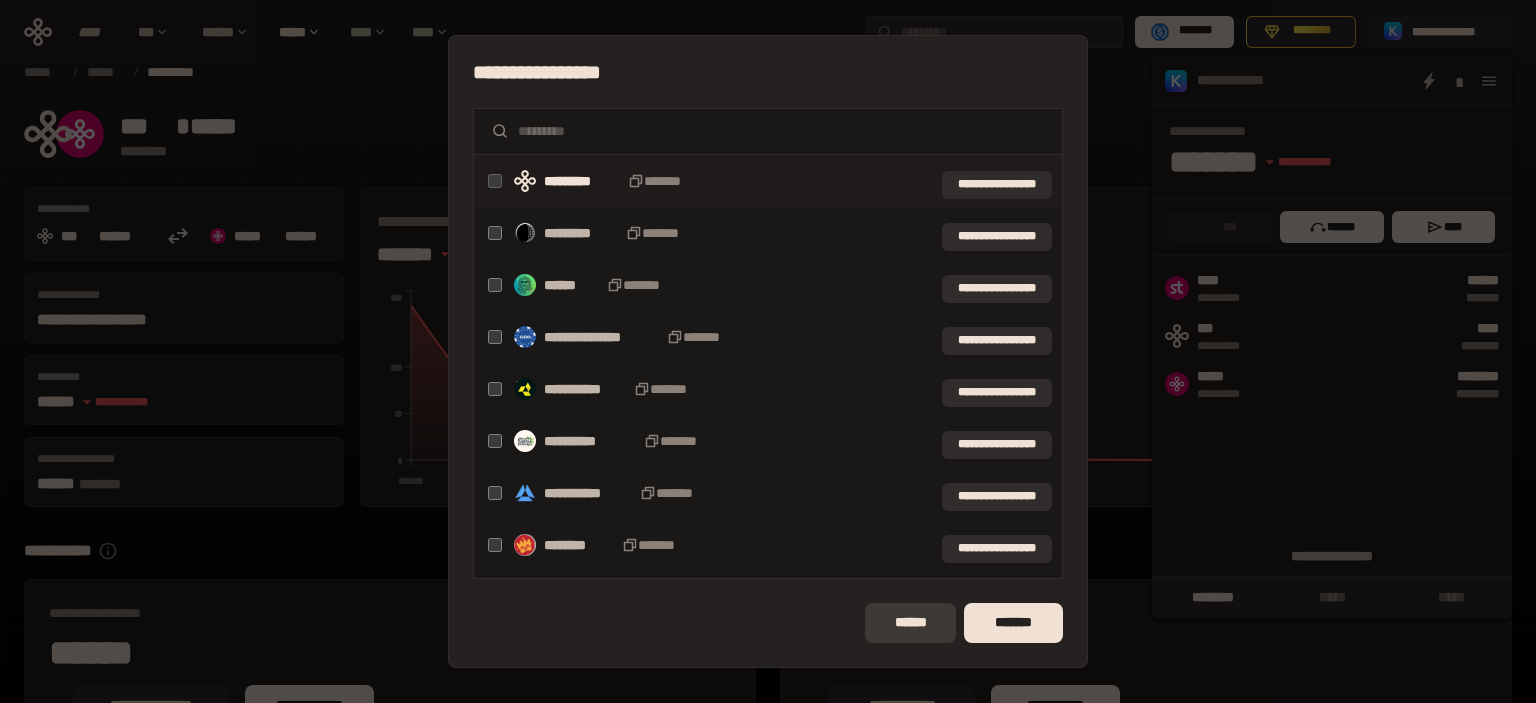 click on "******" at bounding box center (910, 623) 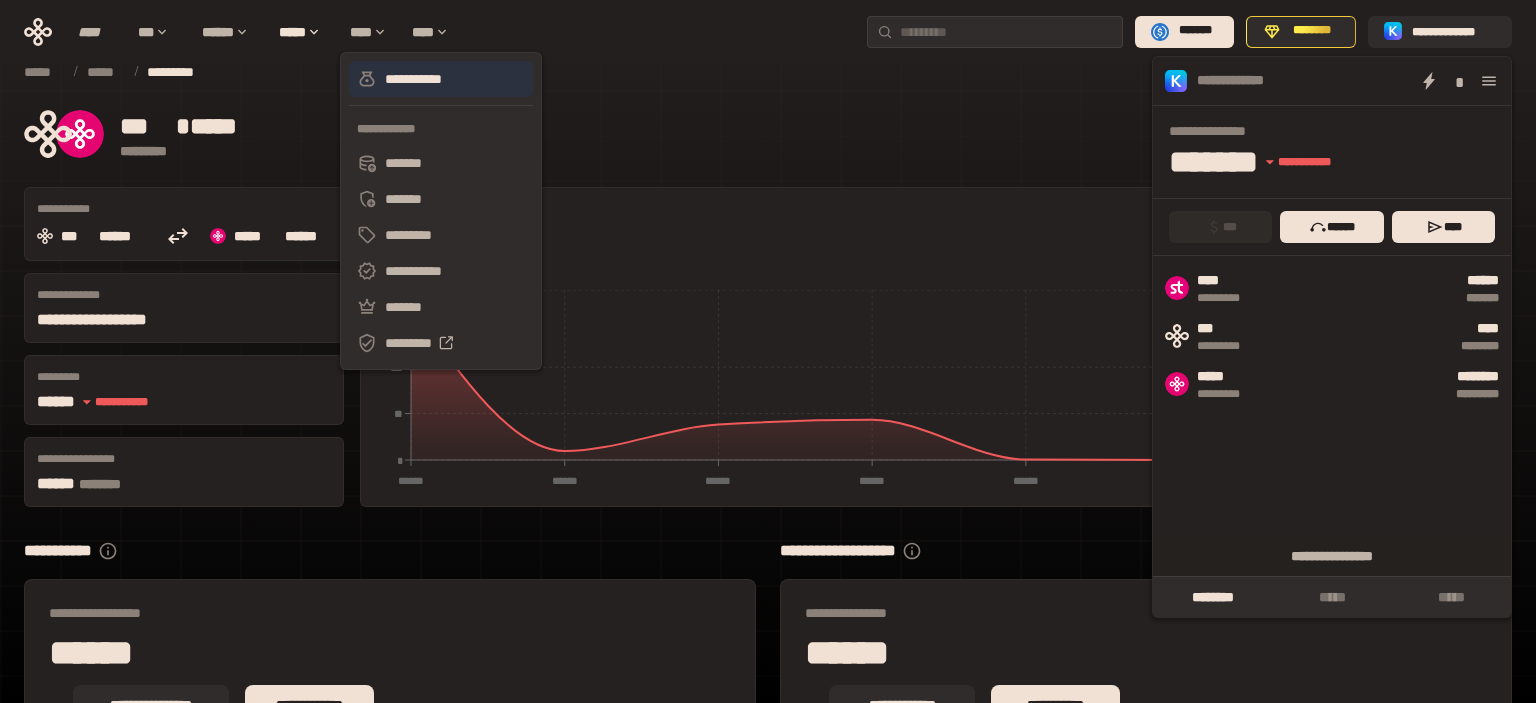 click on "**********" at bounding box center [441, 79] 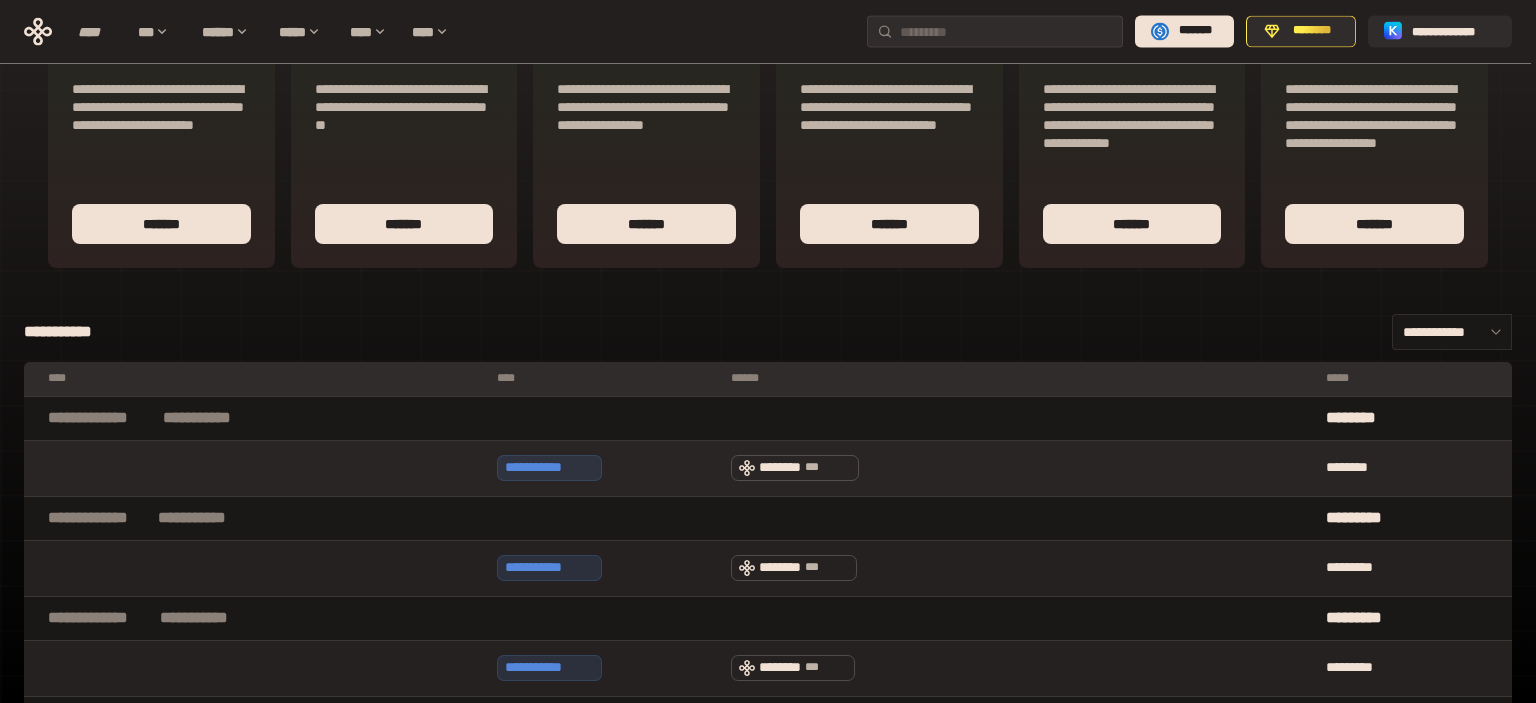 scroll, scrollTop: 52, scrollLeft: 0, axis: vertical 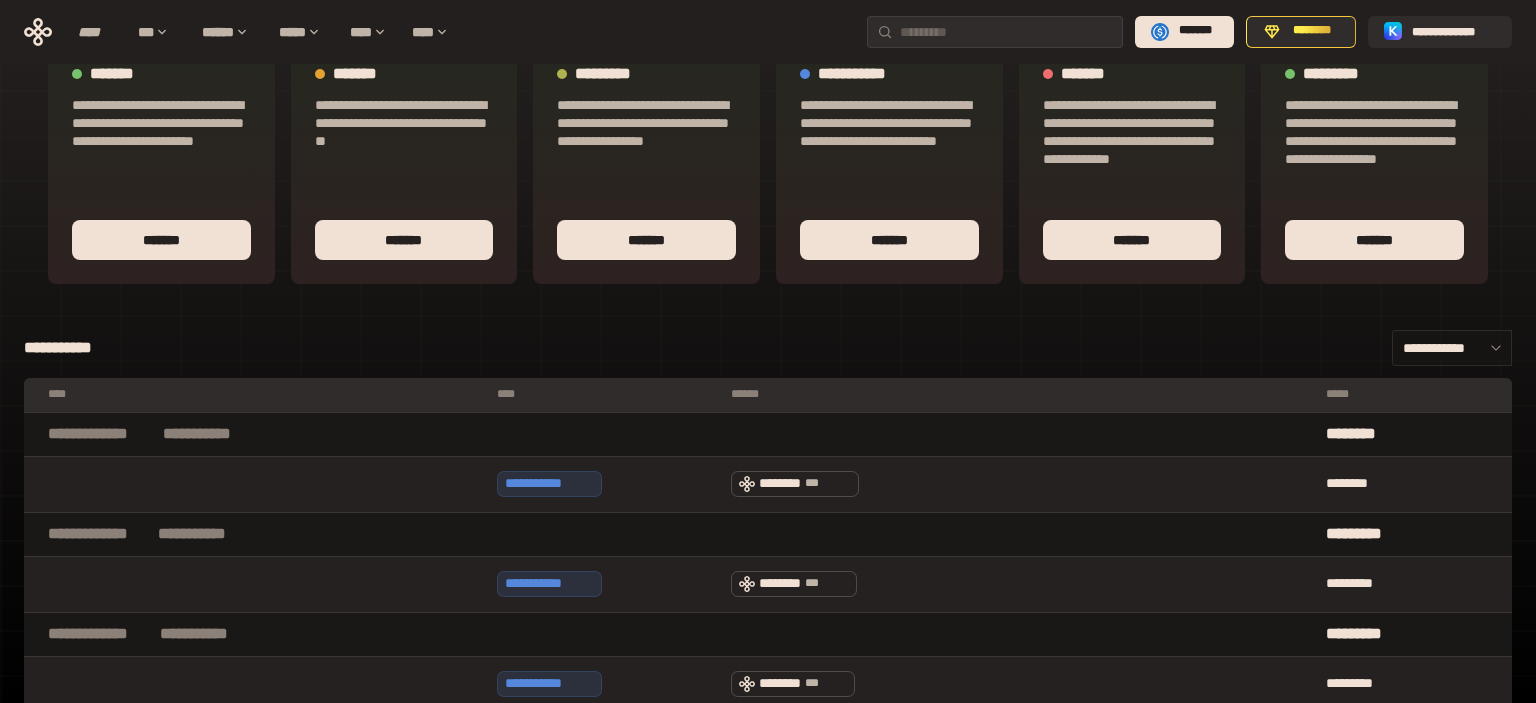 click on "**********" at bounding box center (1452, 348) 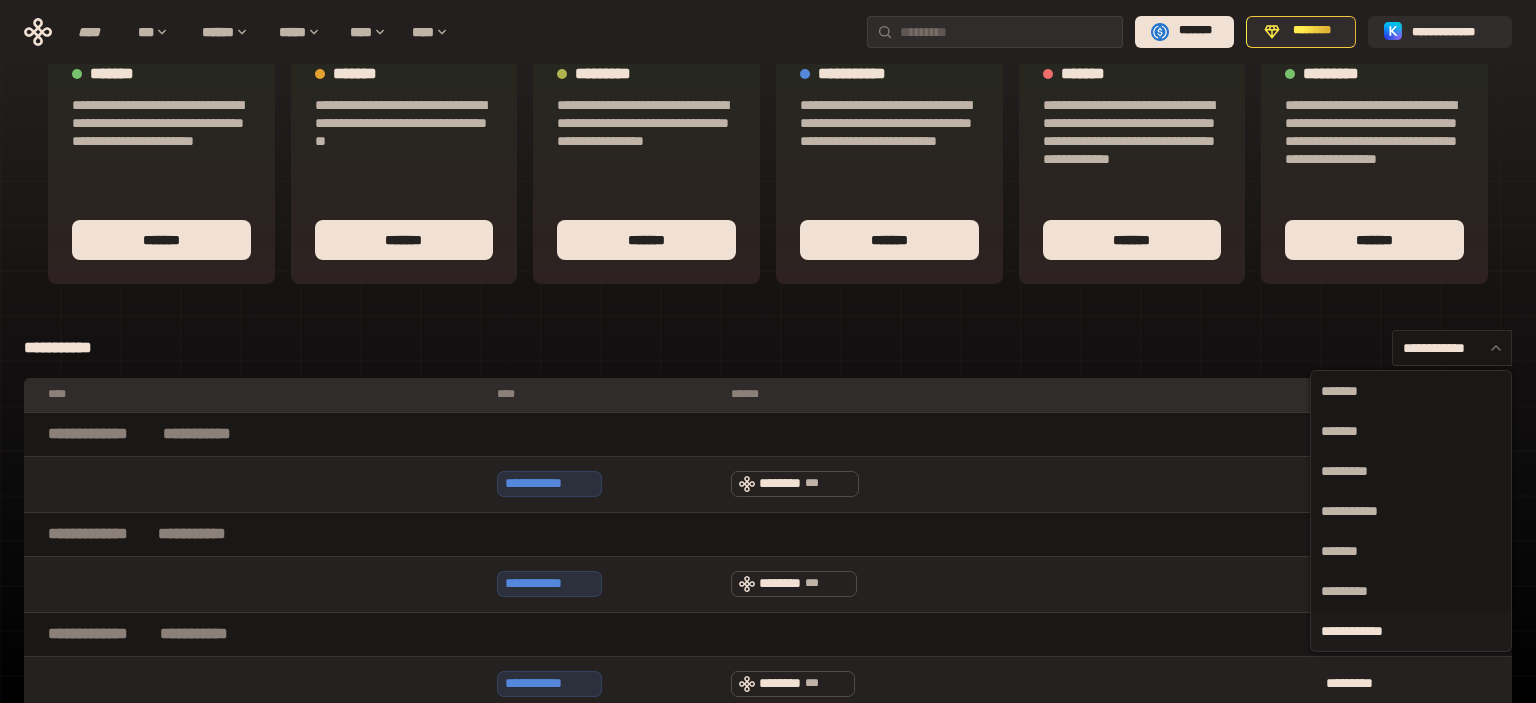 click on "******" at bounding box center [1018, 394] 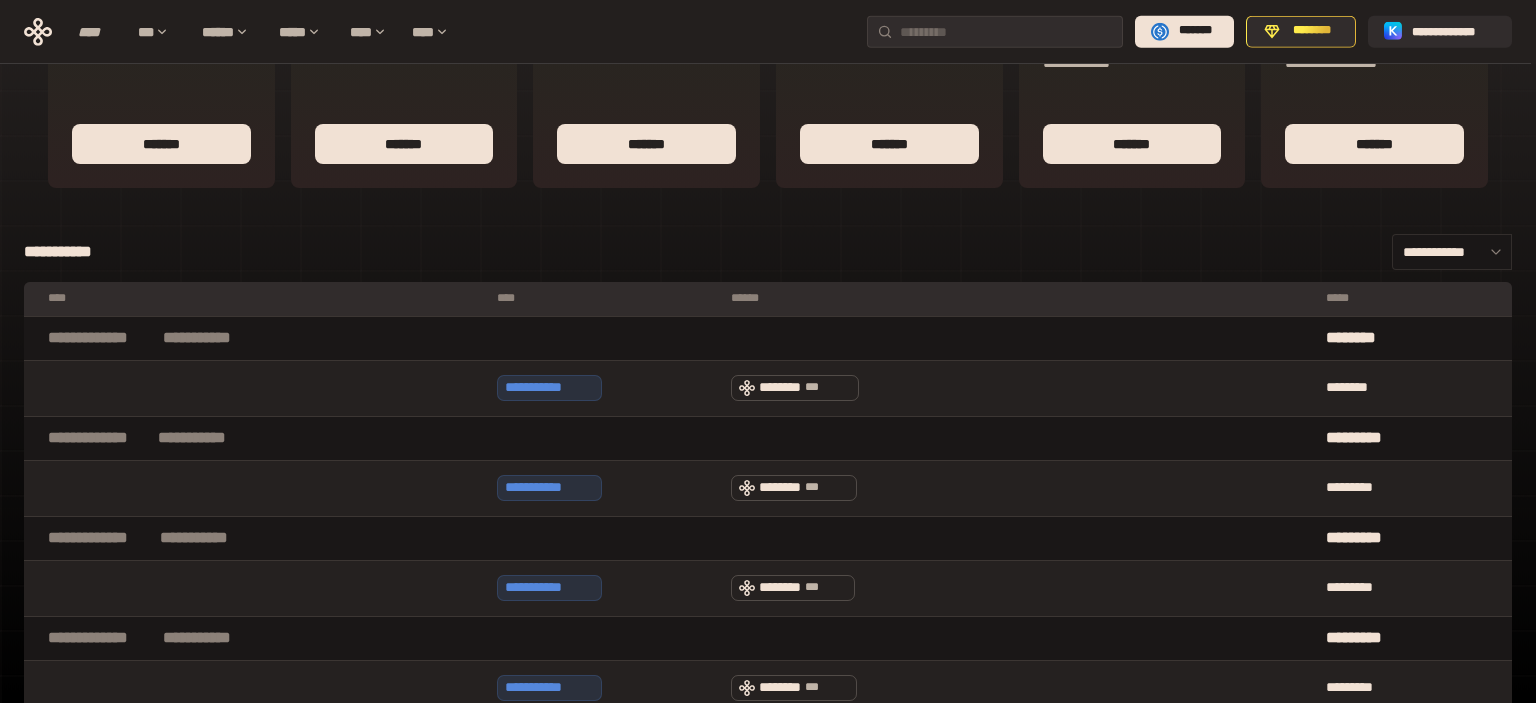 scroll, scrollTop: 151, scrollLeft: 0, axis: vertical 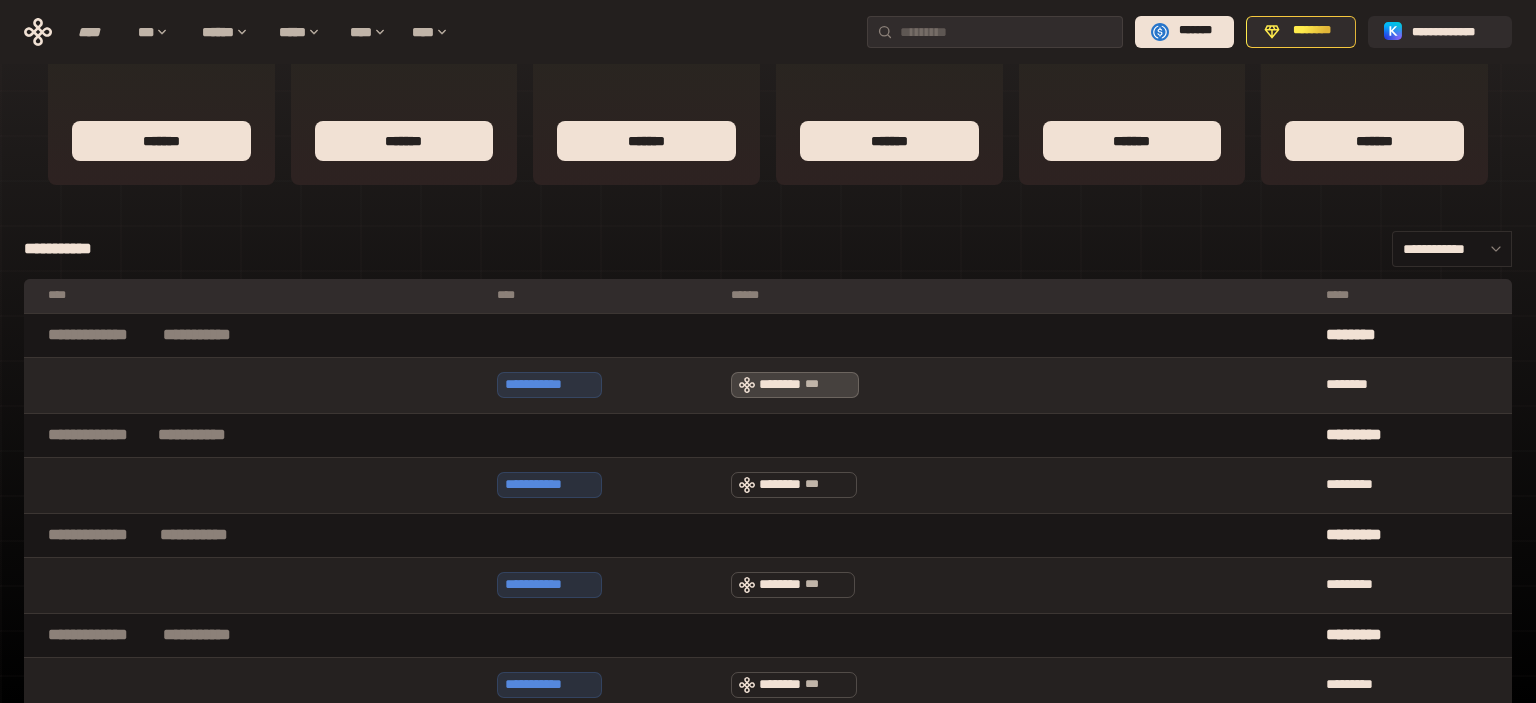 click on "********   ***" at bounding box center (795, 385) 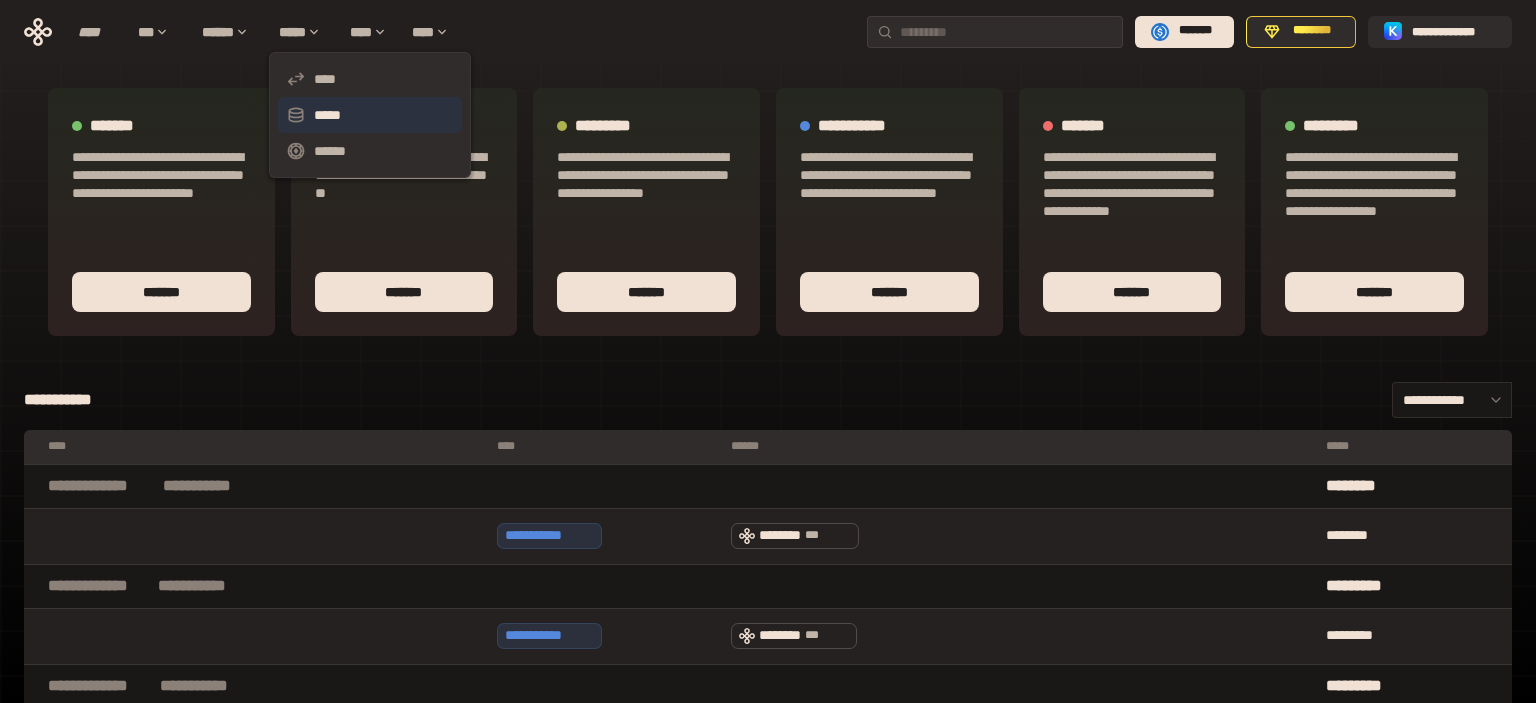 click on "*****" at bounding box center [370, 115] 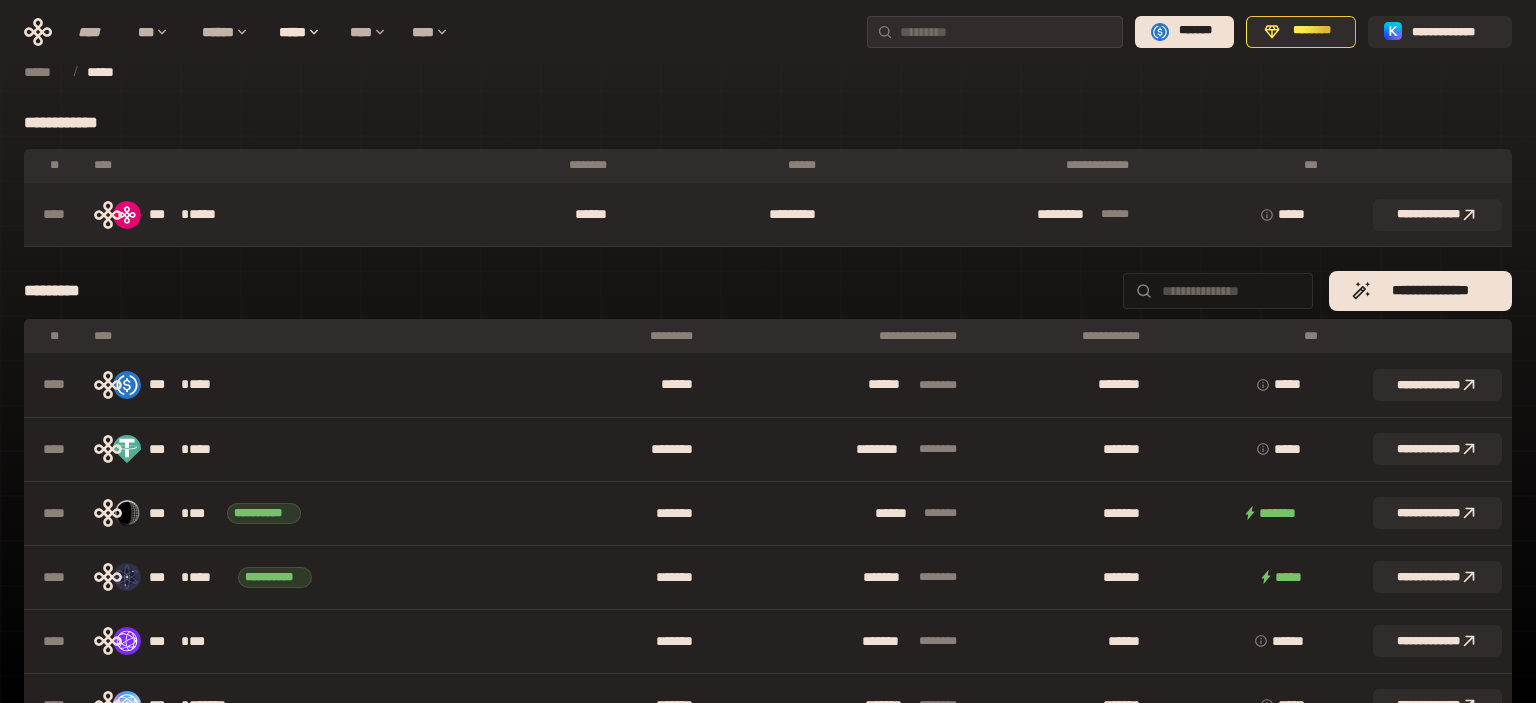 click on "**** *" at bounding box center [1237, 215] 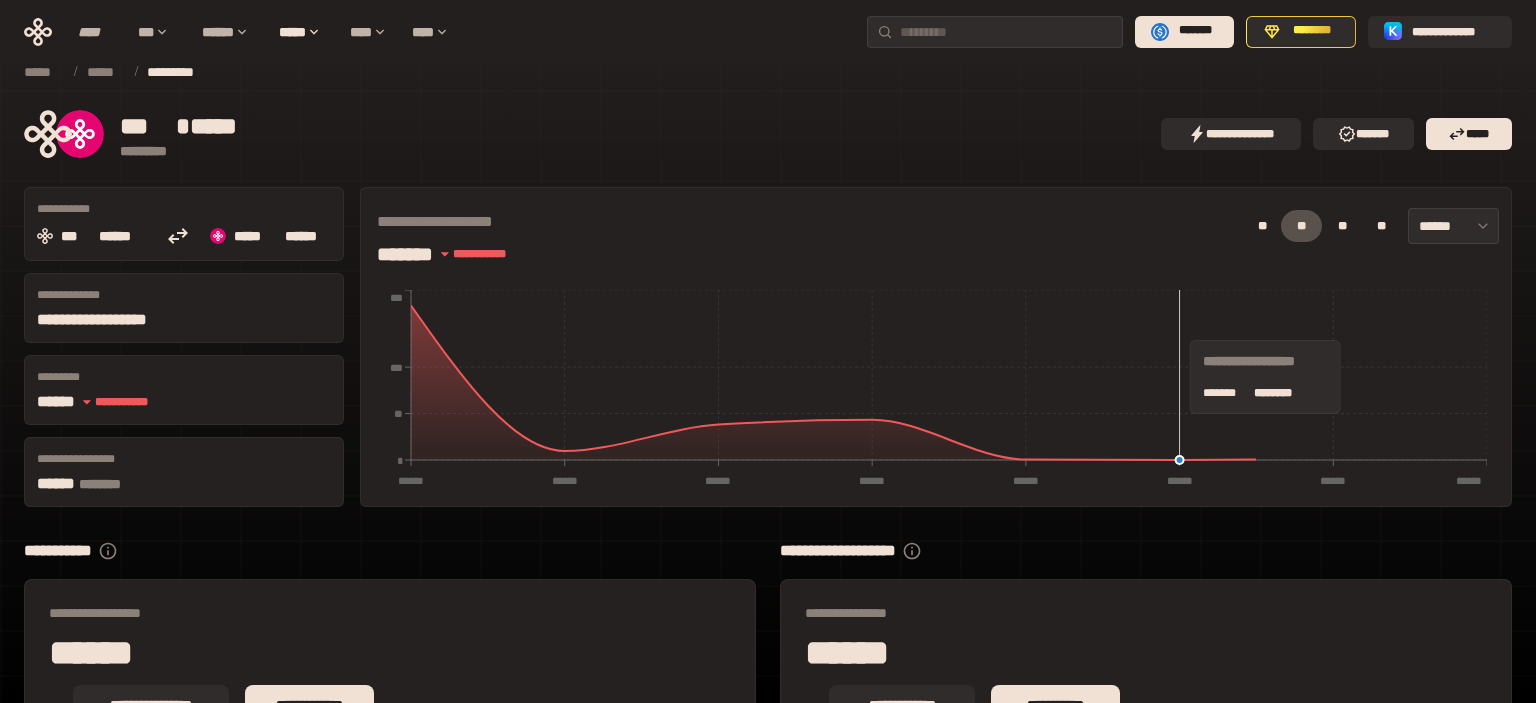 scroll, scrollTop: 115, scrollLeft: 0, axis: vertical 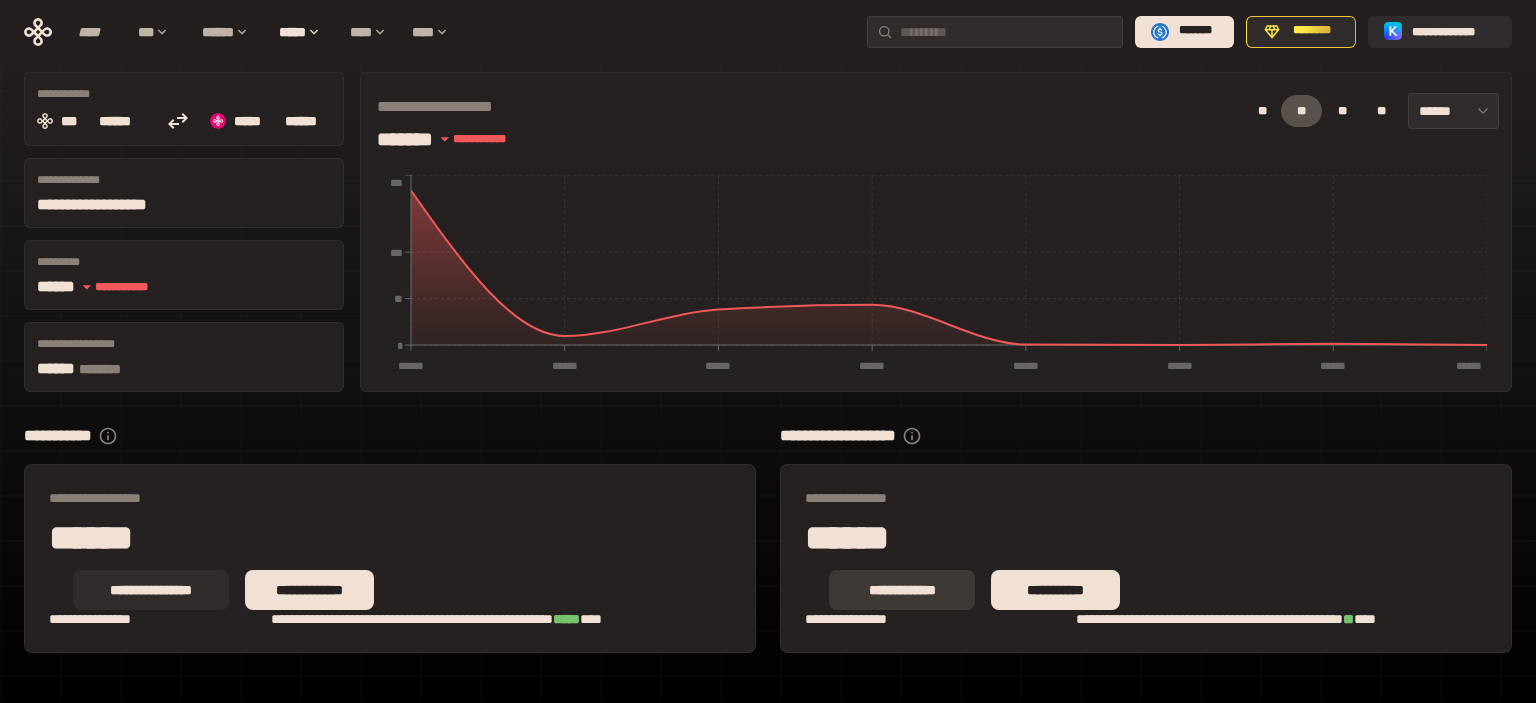 click on "**********" at bounding box center (902, 590) 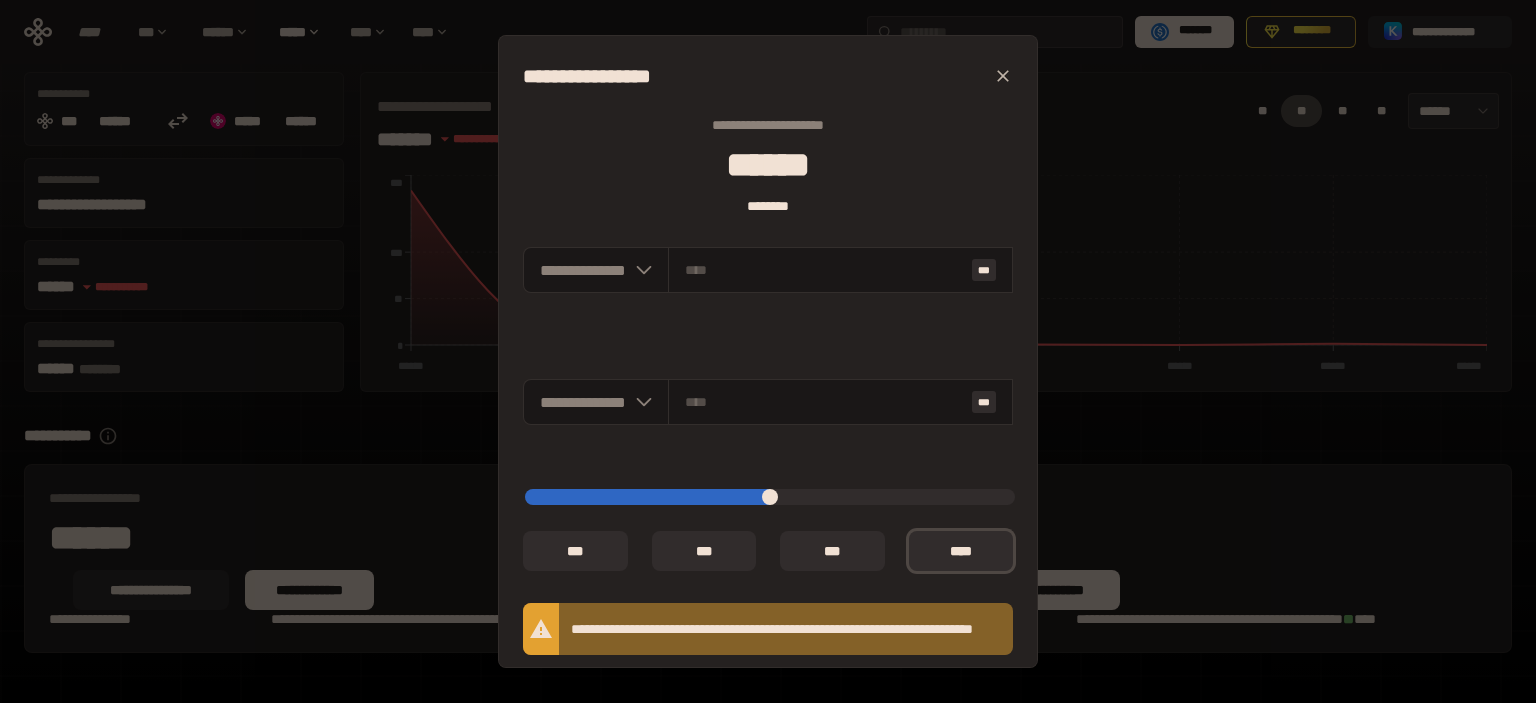 type on "**********" 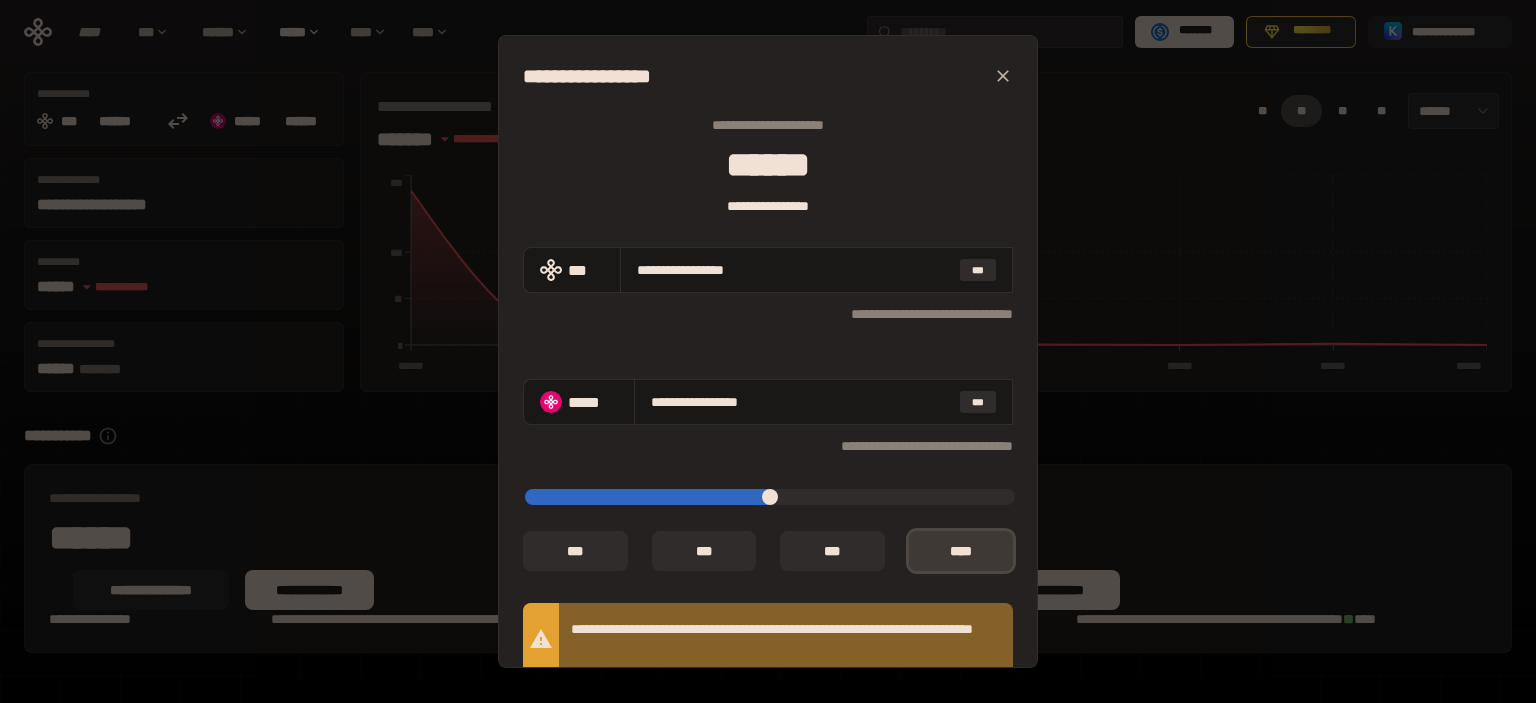 scroll, scrollTop: 175, scrollLeft: 0, axis: vertical 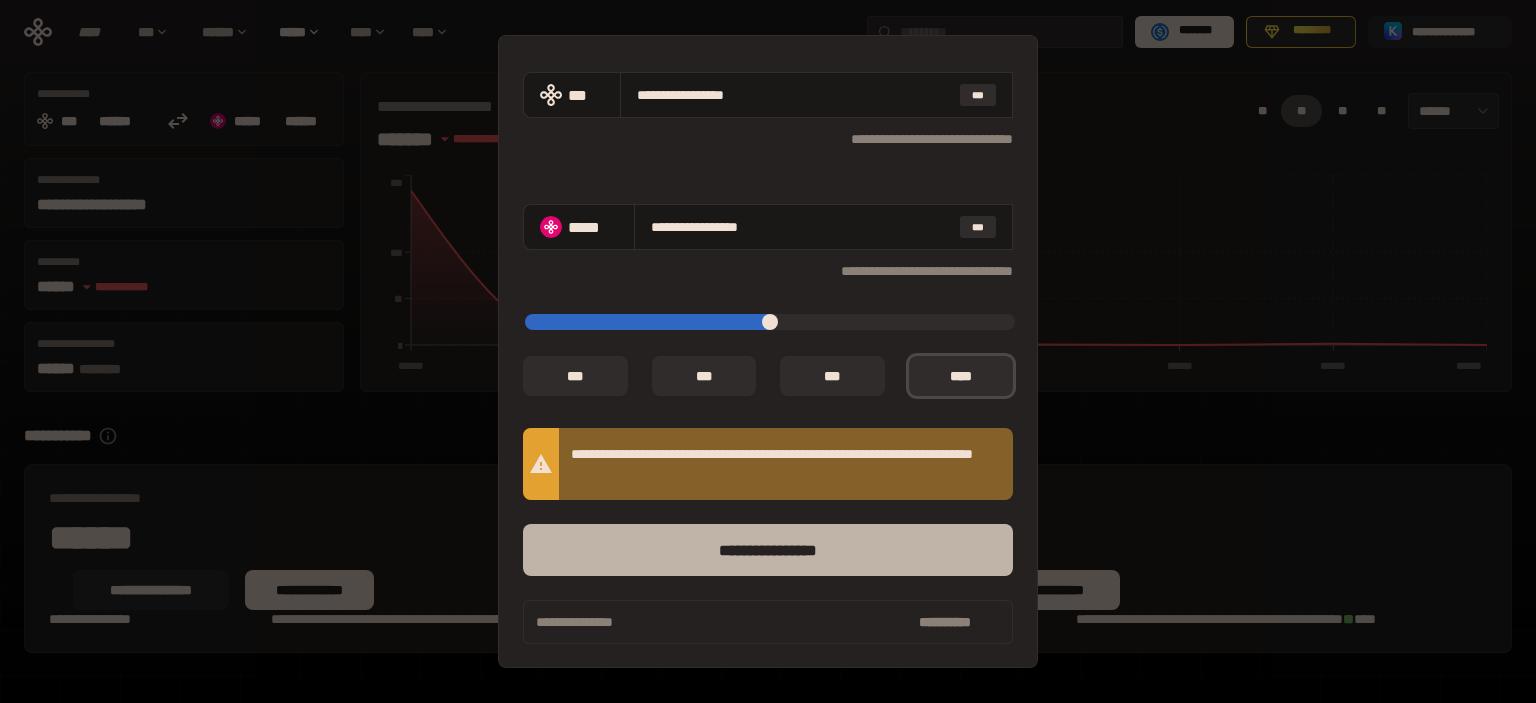 click on "****** *********" at bounding box center [768, 550] 